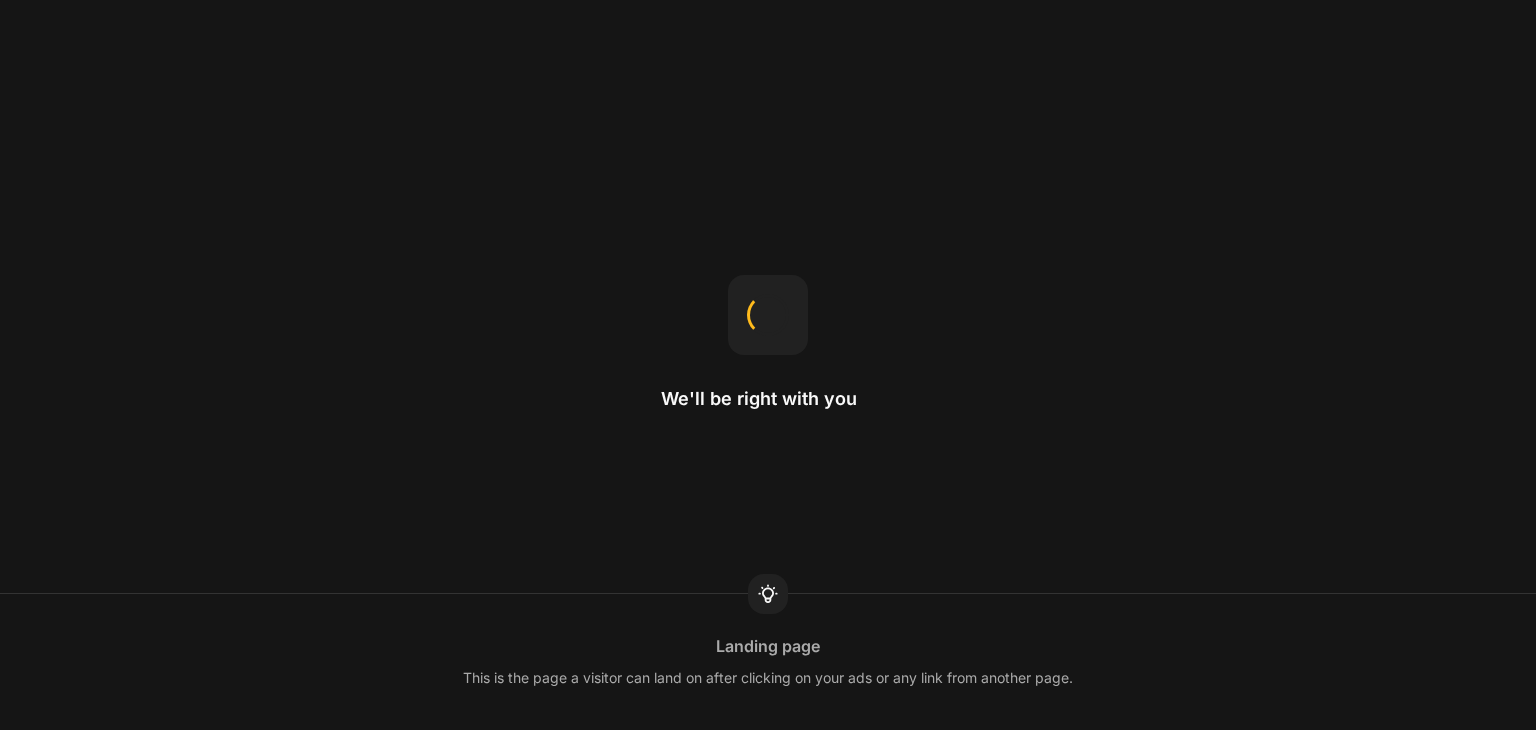 scroll, scrollTop: 0, scrollLeft: 0, axis: both 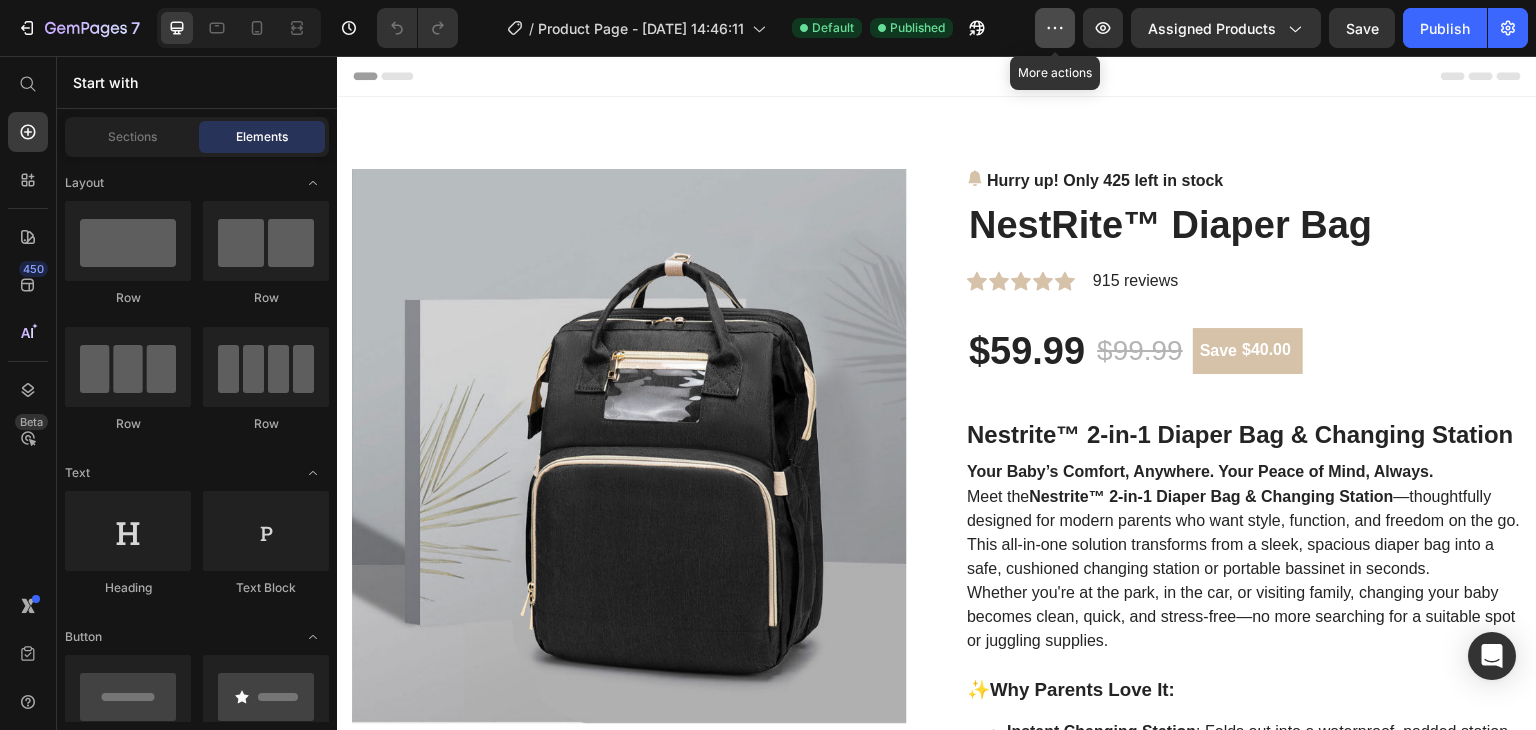 click 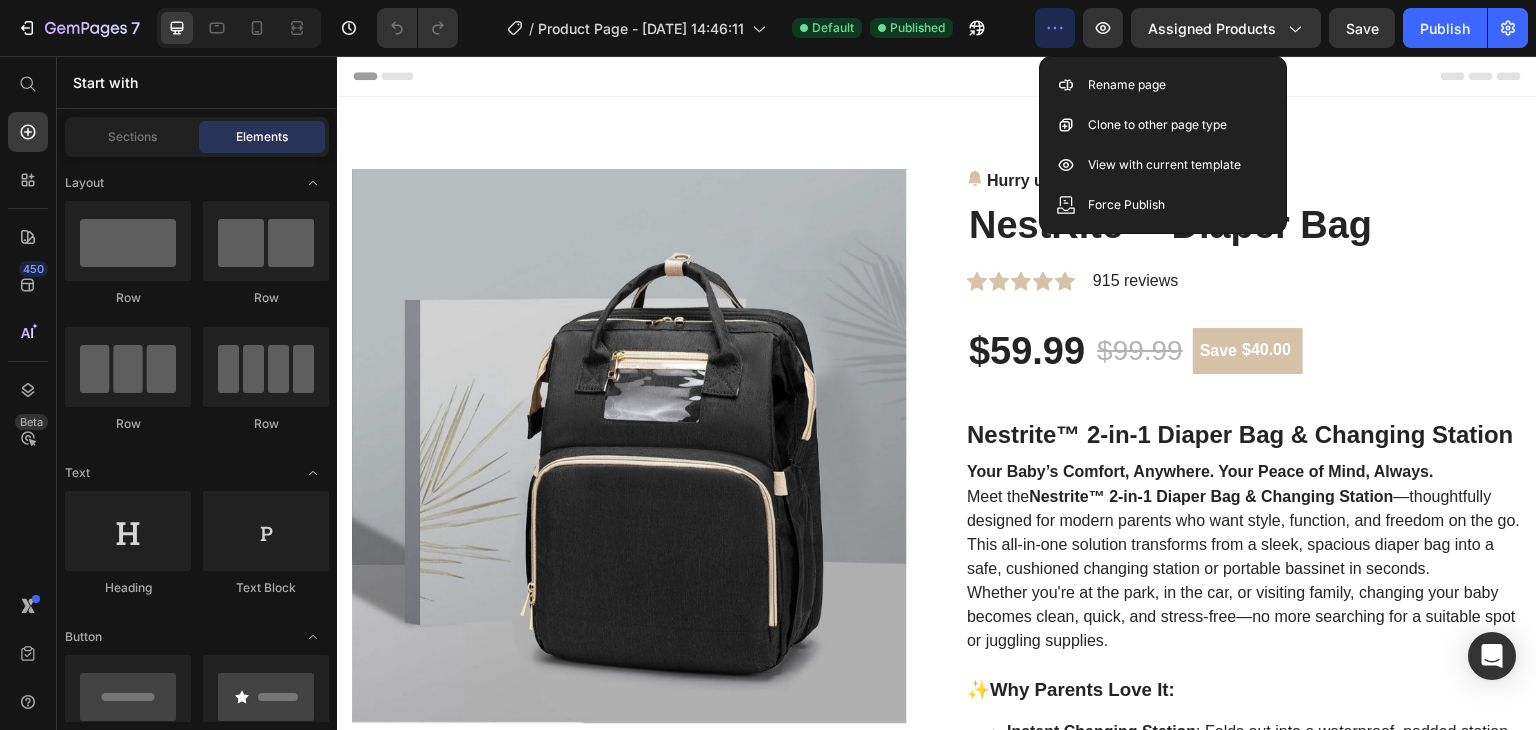 click on "Header" at bounding box center [937, 76] 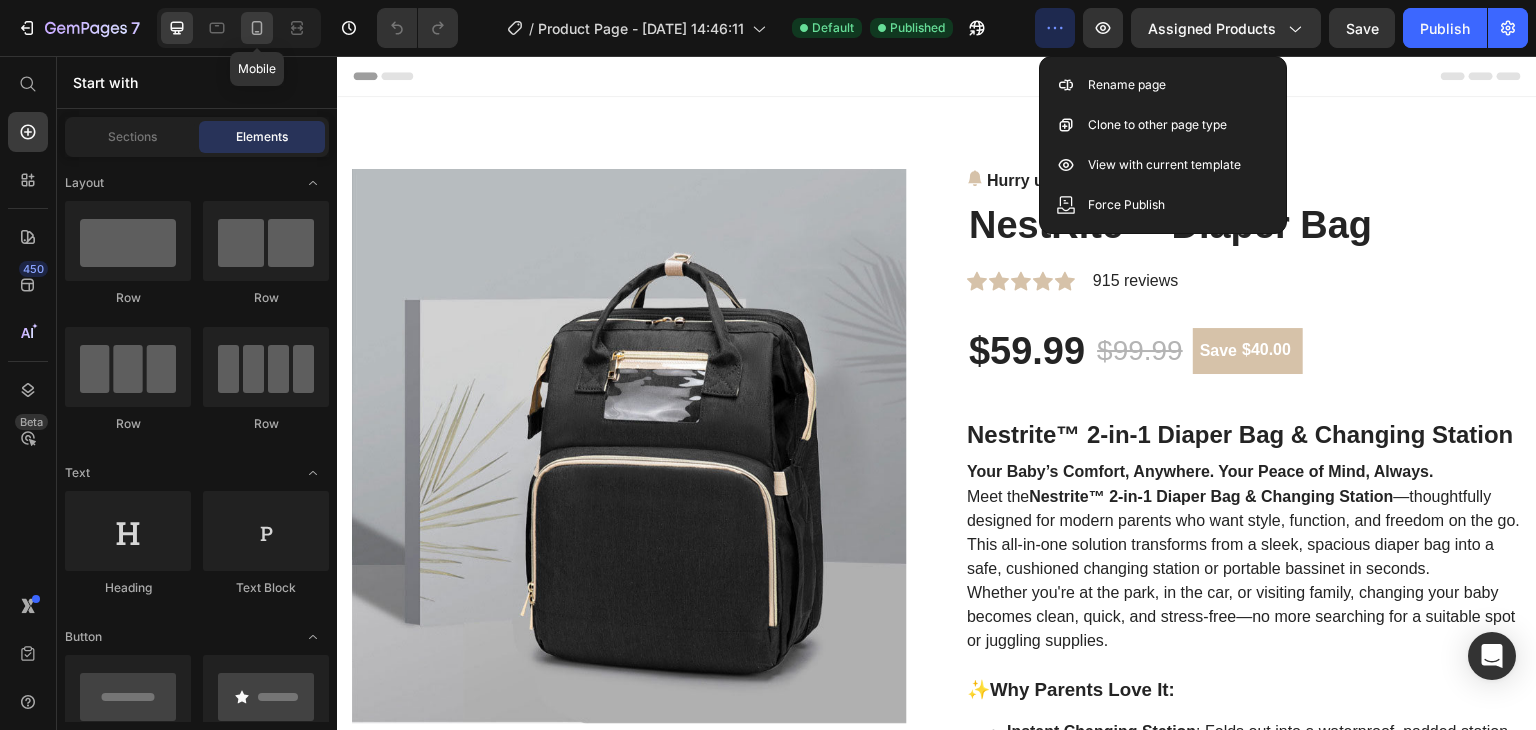 click 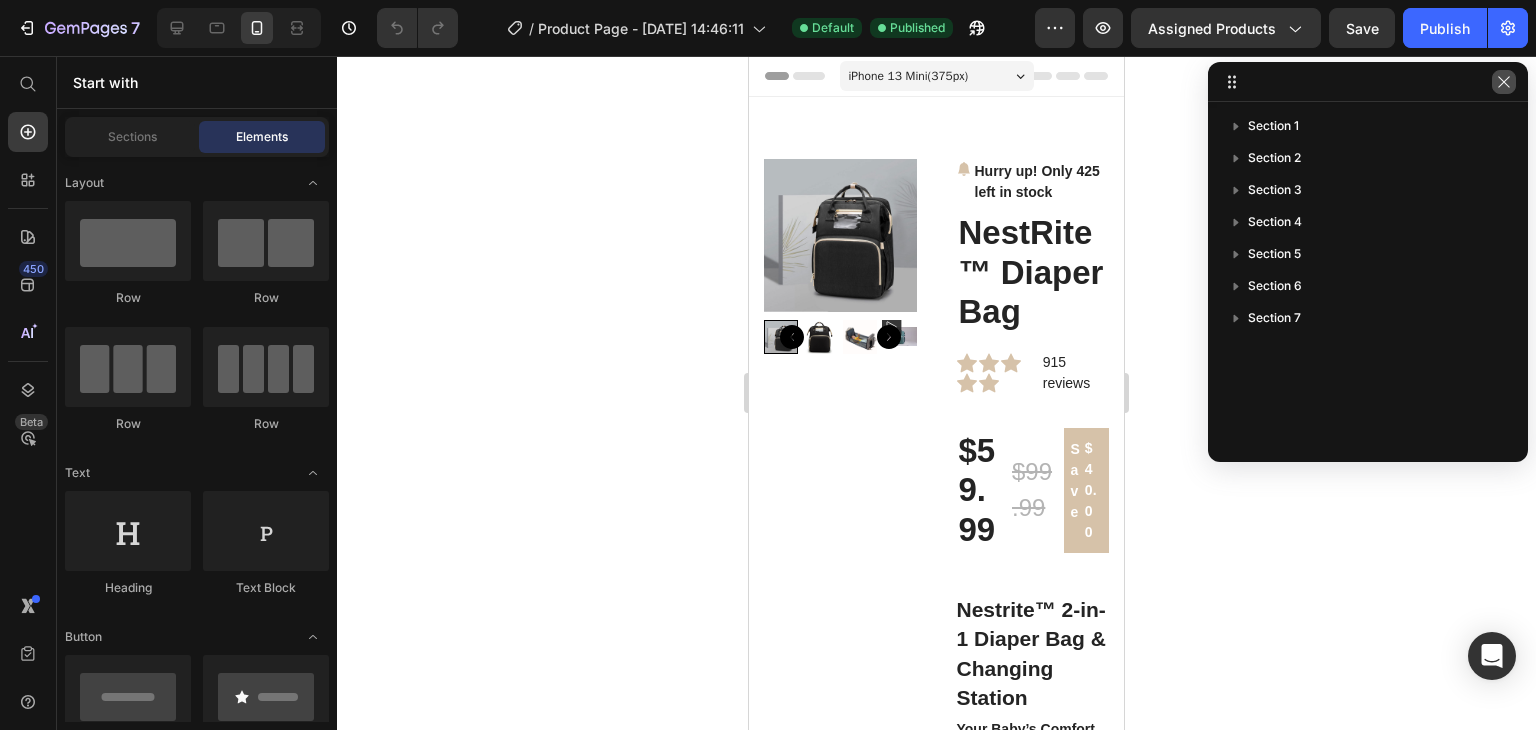 click 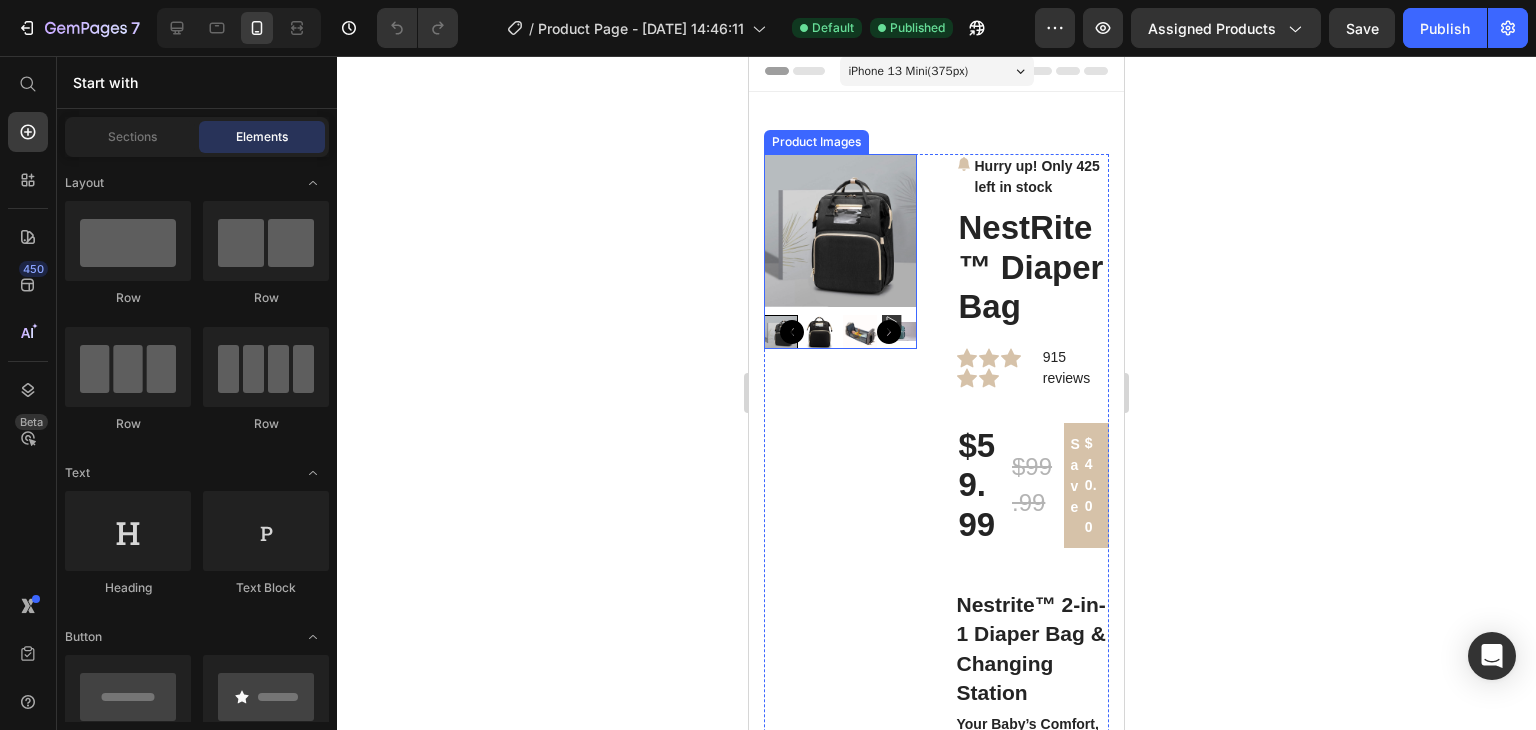 scroll, scrollTop: 0, scrollLeft: 0, axis: both 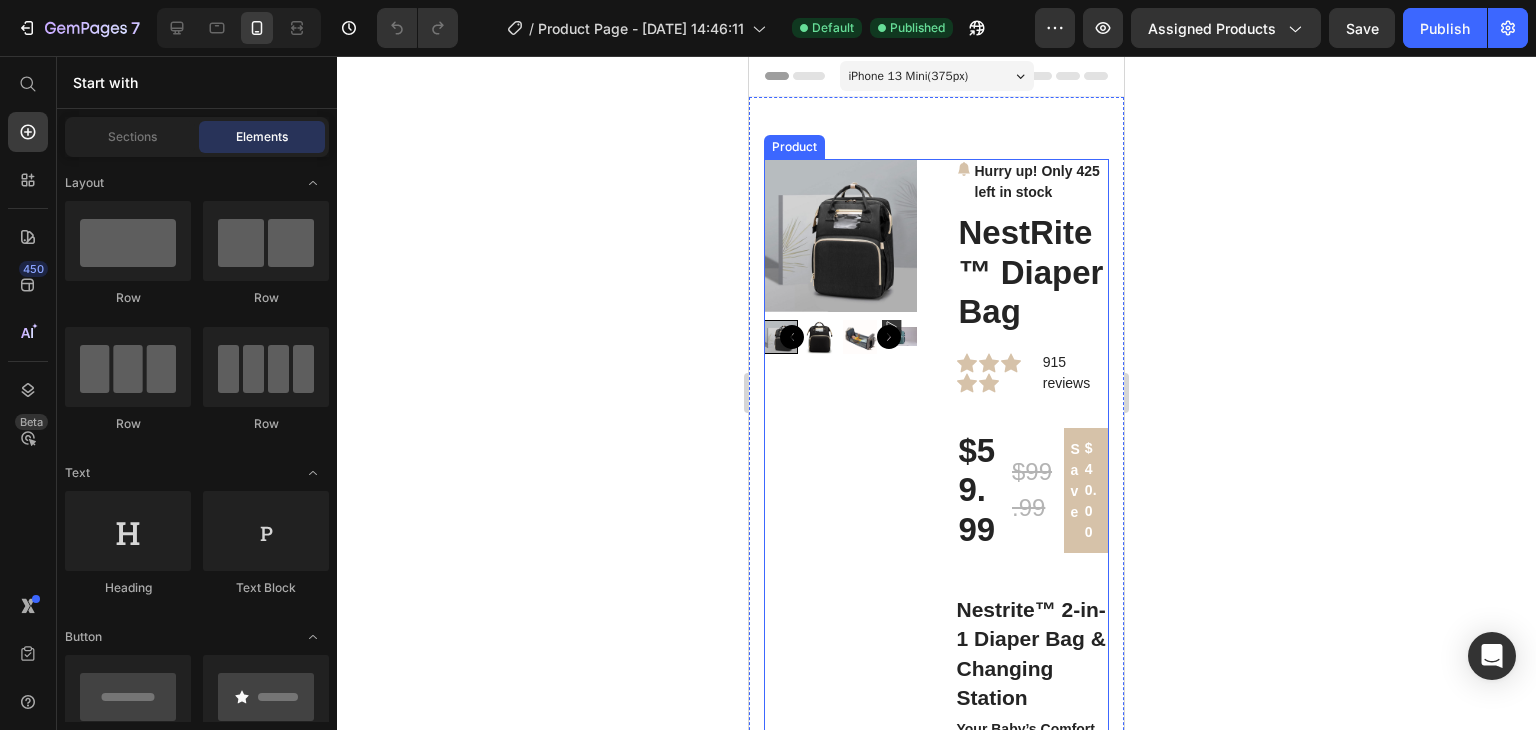 click on "Product Images" at bounding box center (840, 2051) 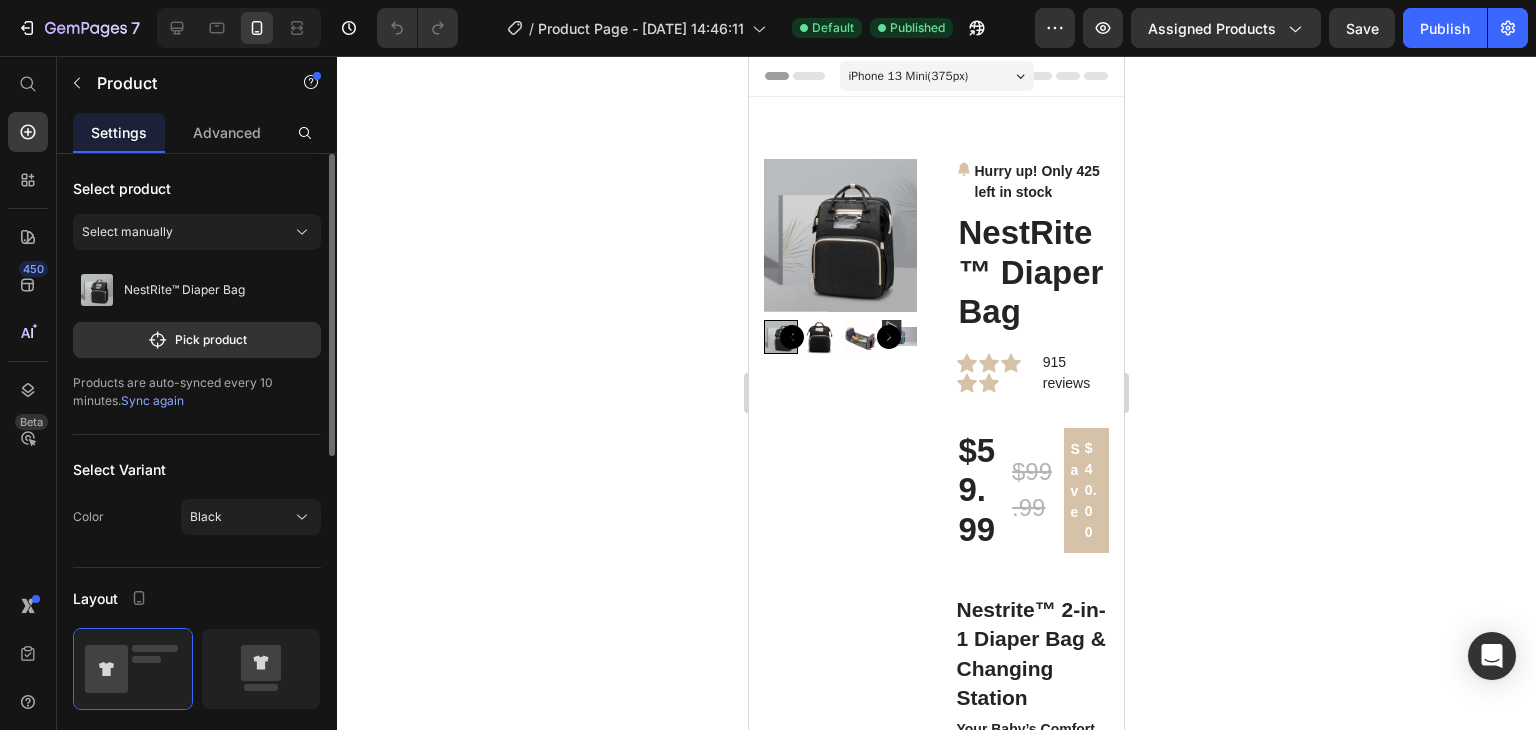 click on "Select manually" at bounding box center (197, 236) 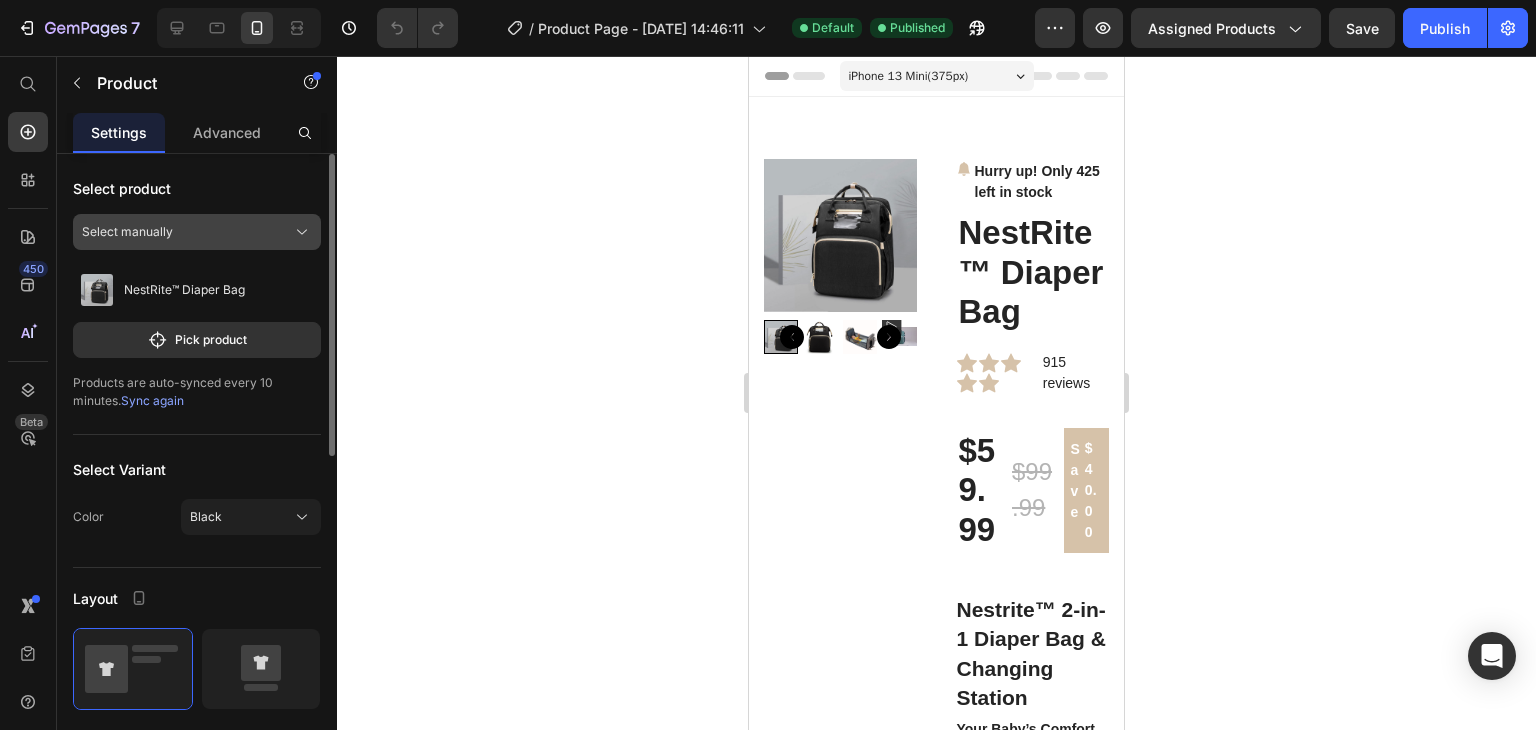 click on "Select manually" at bounding box center (197, 232) 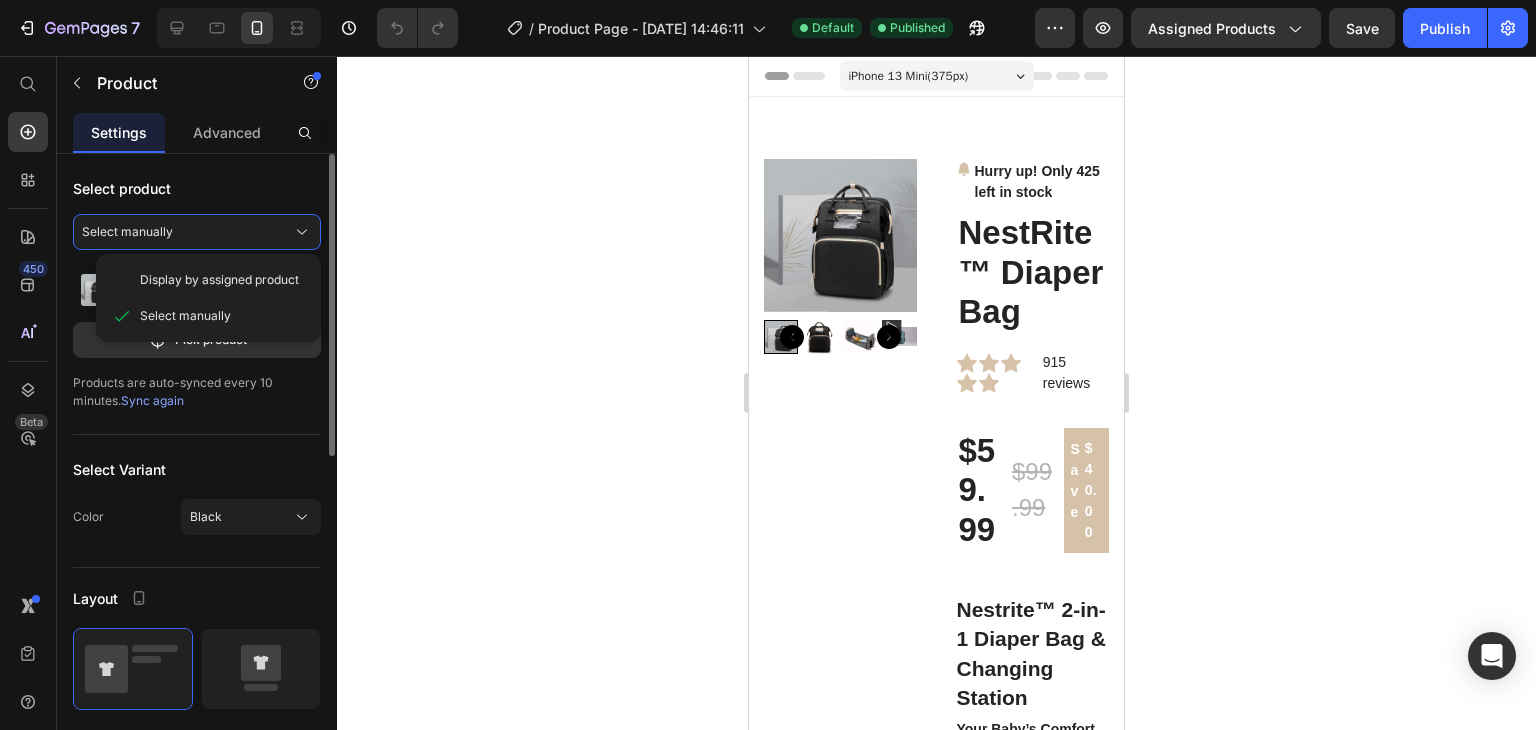 click on "Select product" at bounding box center [197, 188] 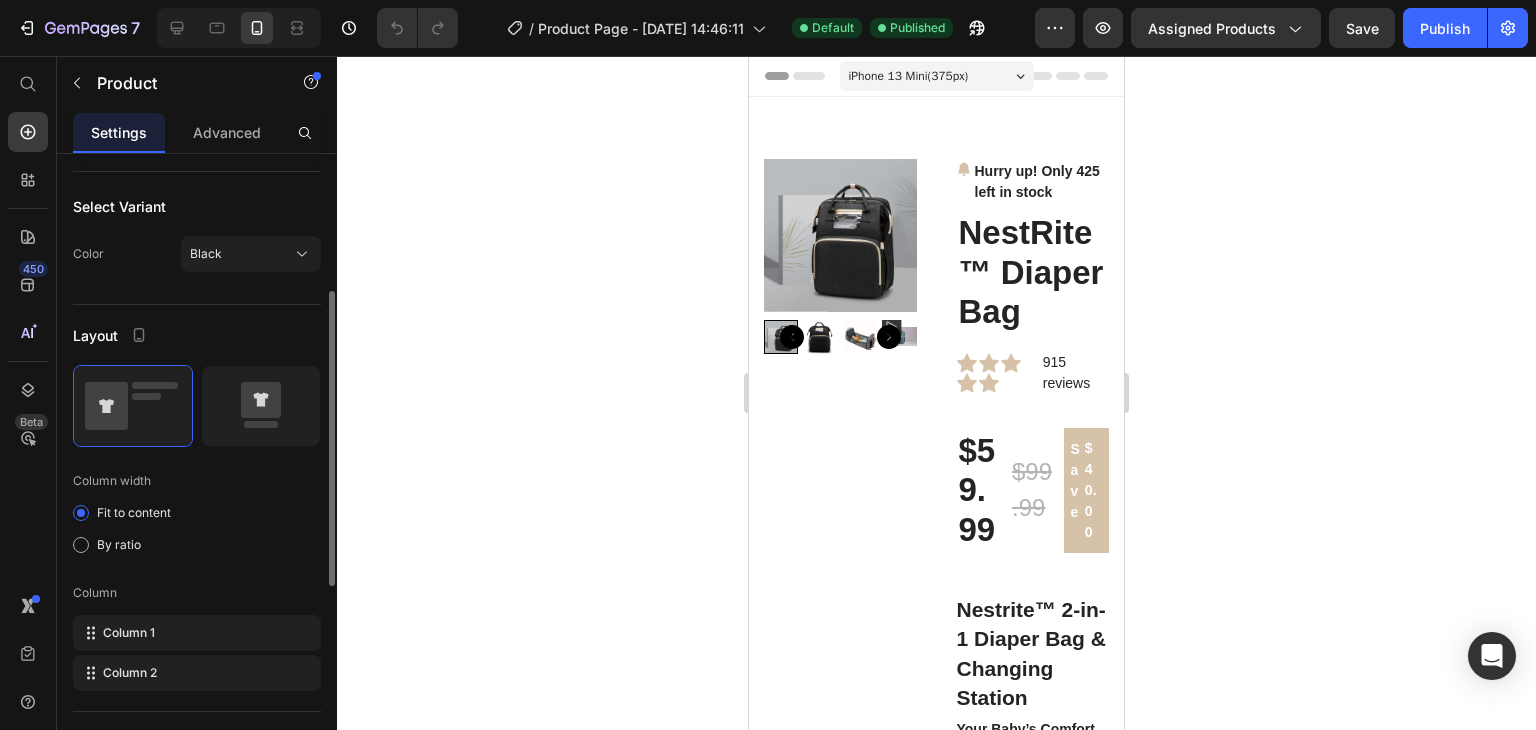 scroll, scrollTop: 275, scrollLeft: 0, axis: vertical 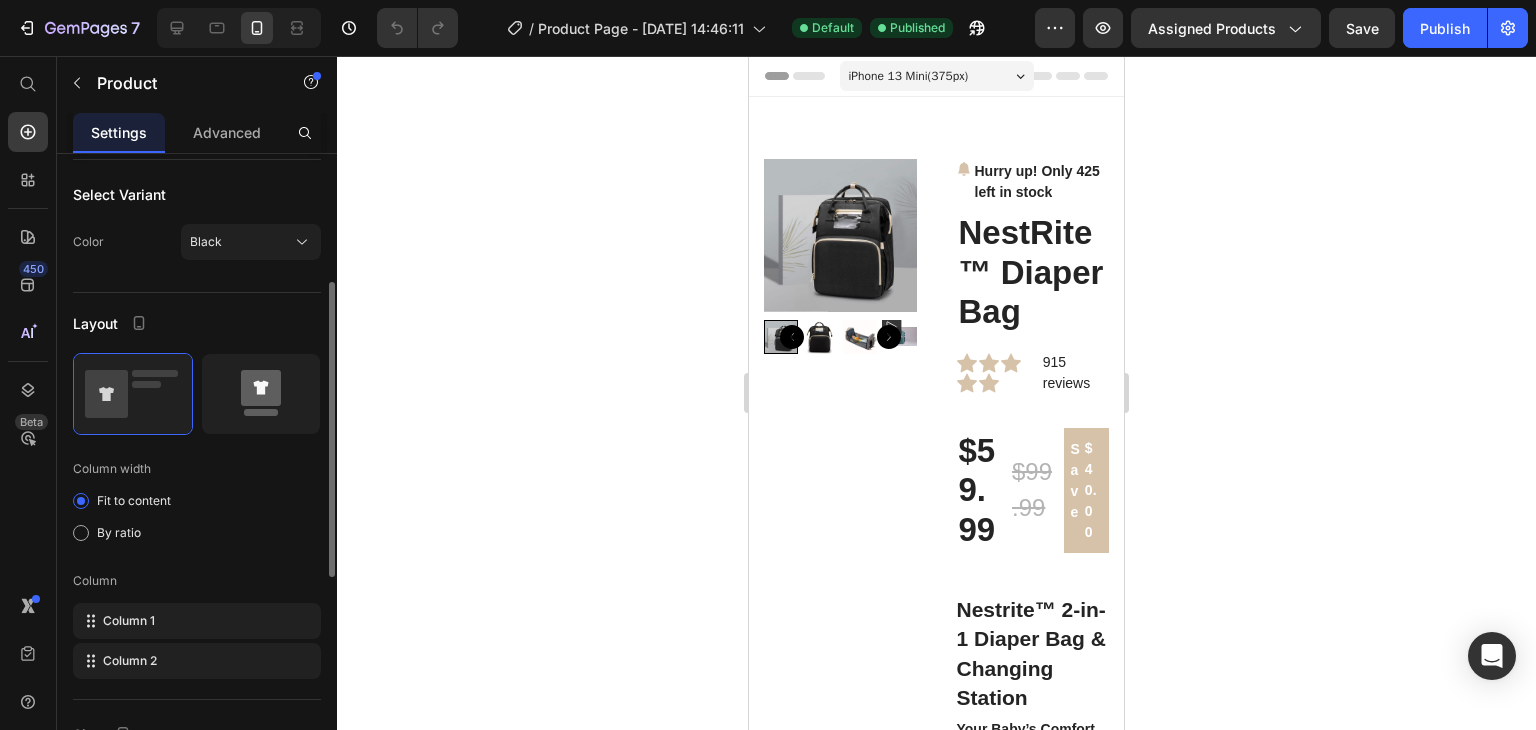 click 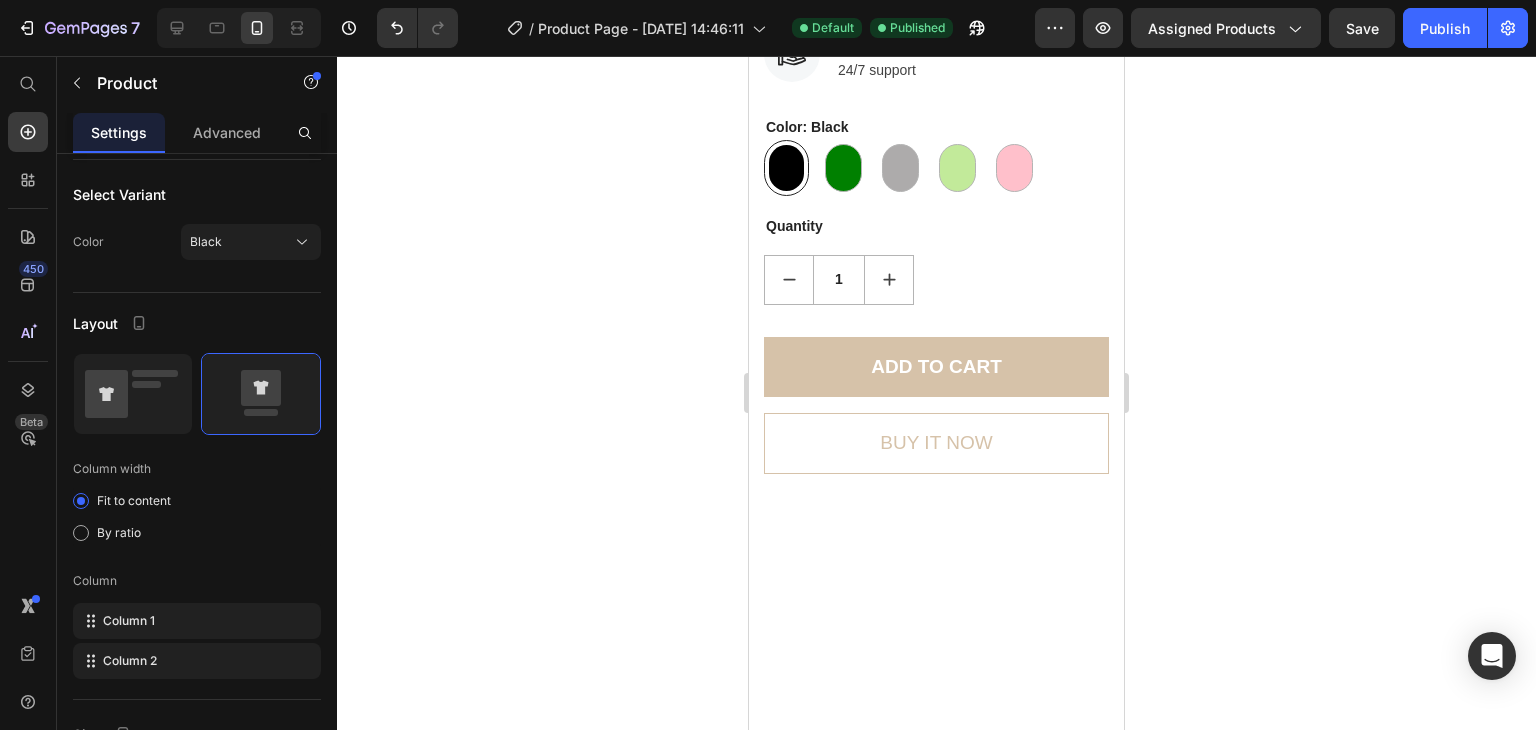 scroll, scrollTop: 0, scrollLeft: 0, axis: both 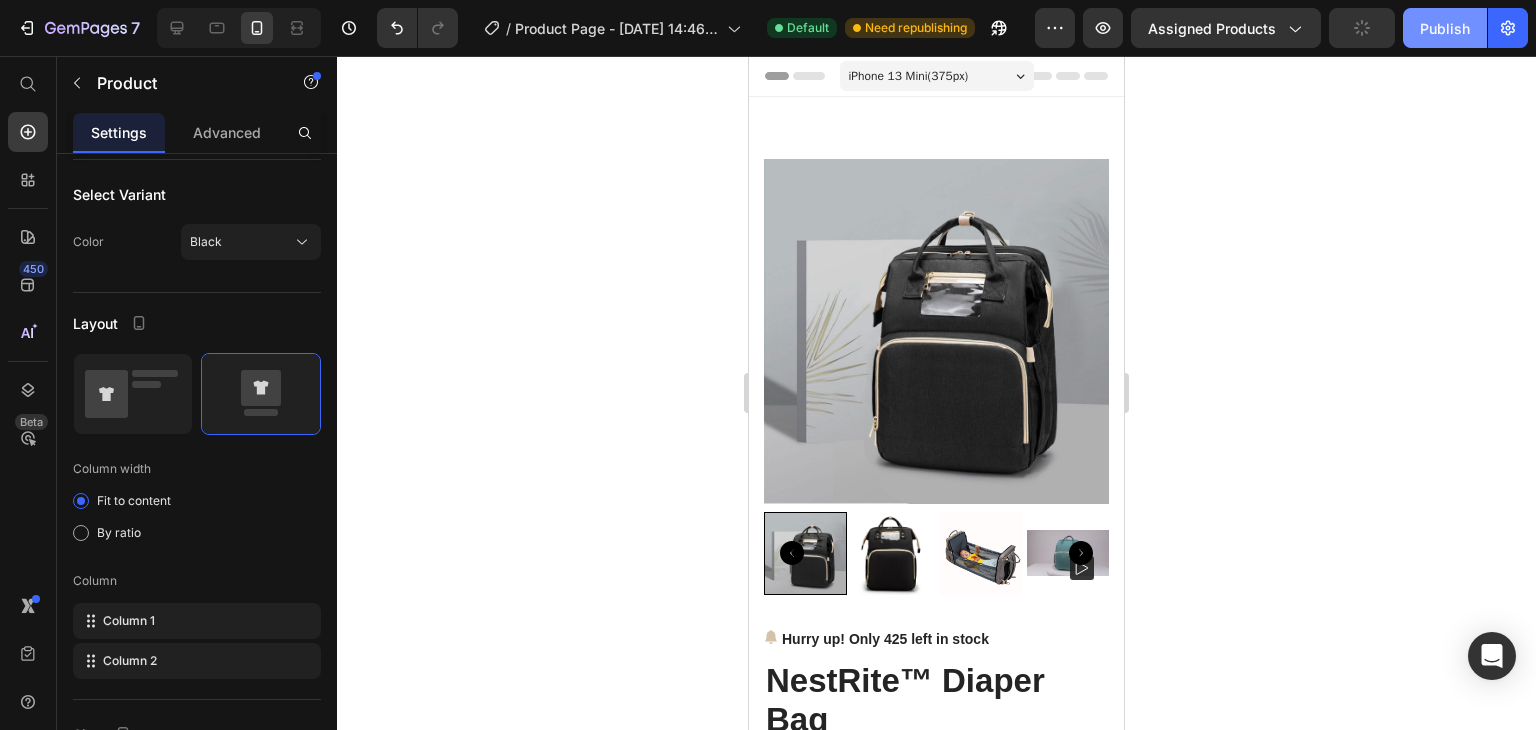 click on "Publish" 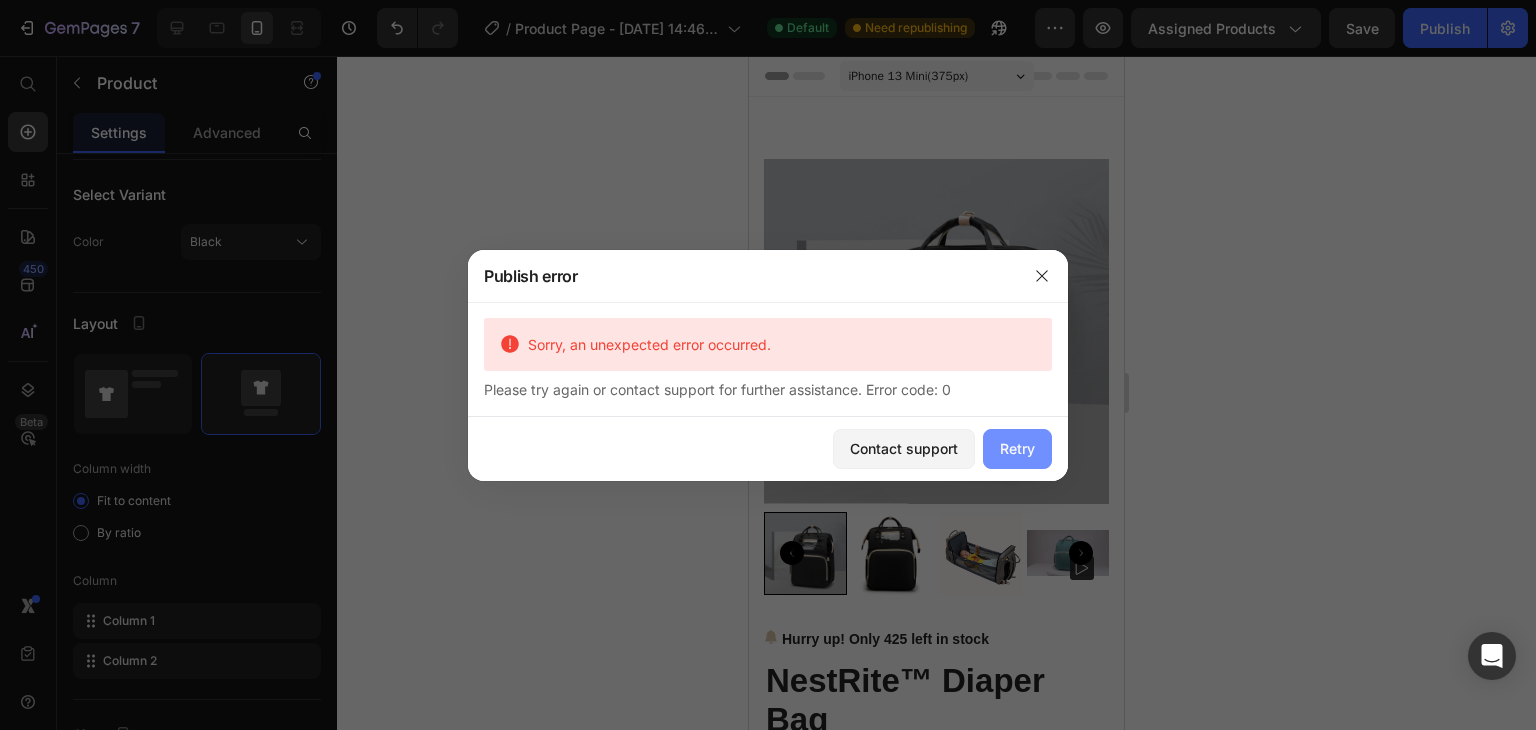 click on "Retry" at bounding box center (1017, 448) 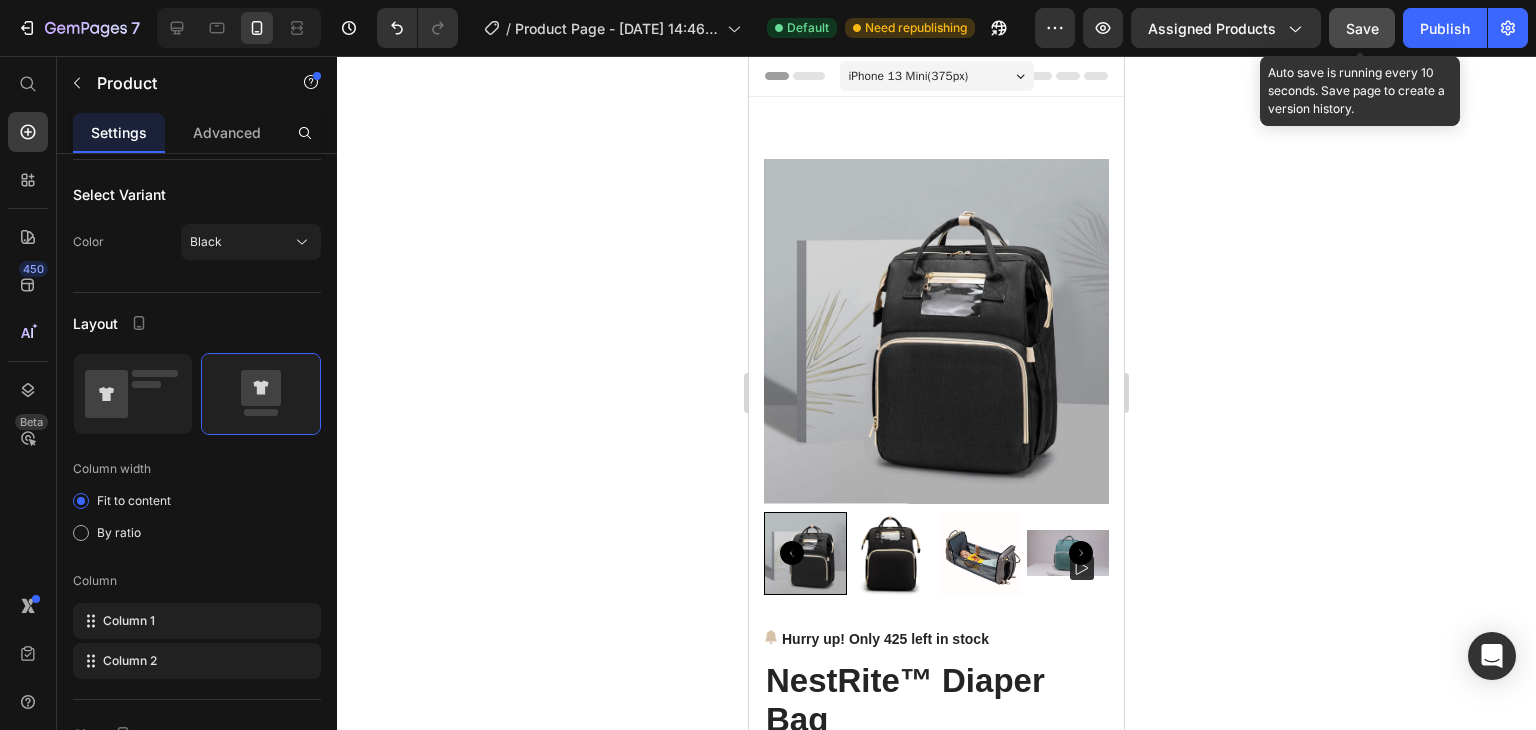 click on "Save" 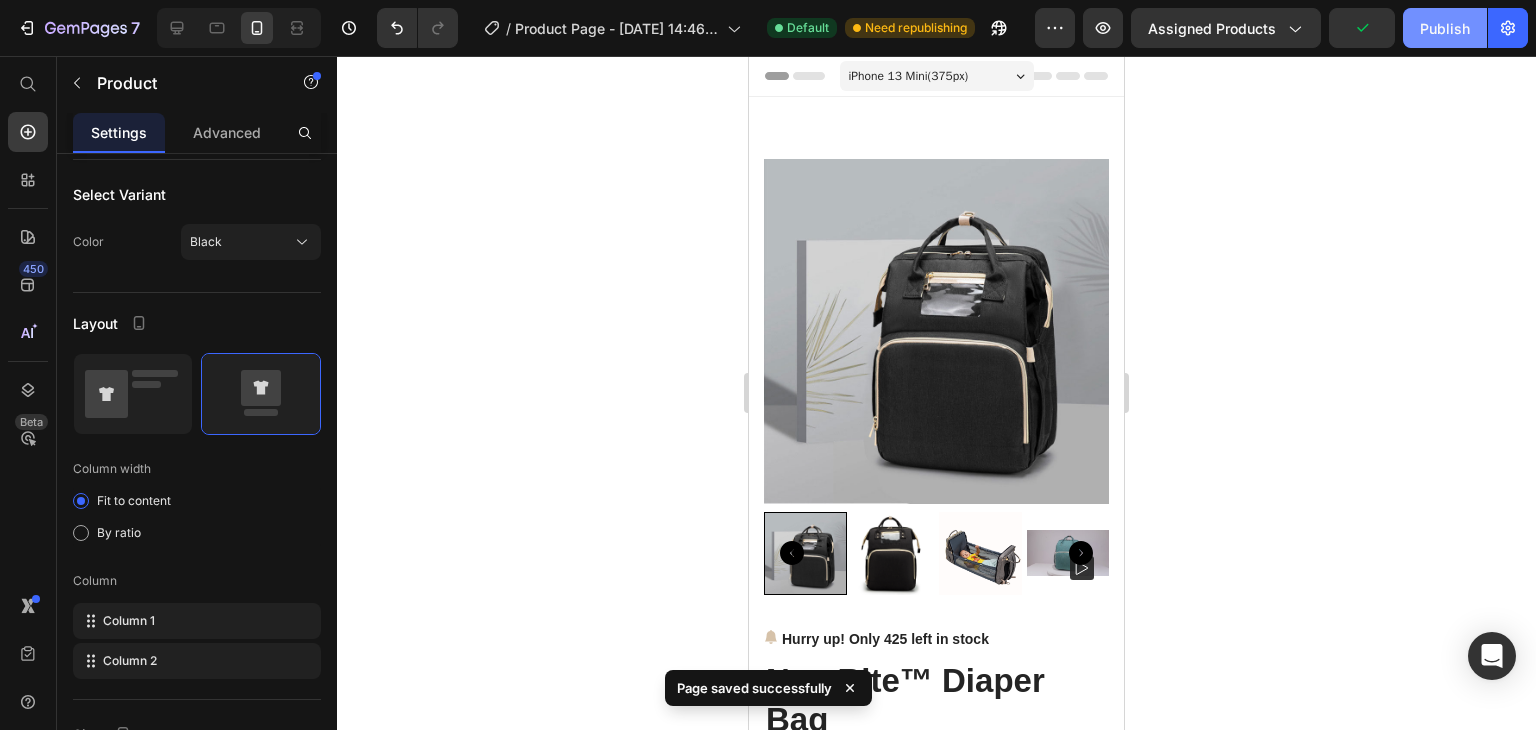 click on "Publish" at bounding box center [1445, 28] 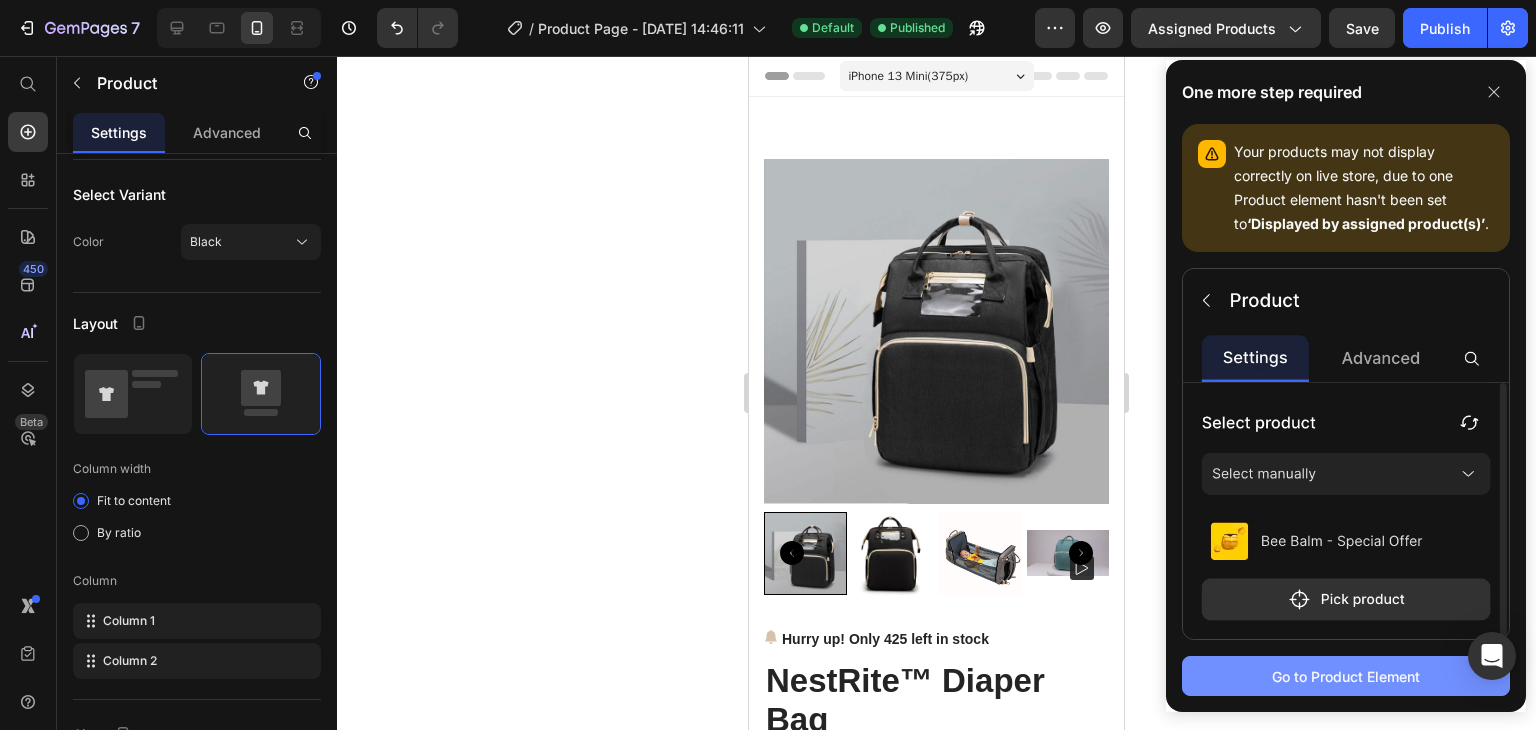 click on "Go to Product Element" at bounding box center [1346, 676] 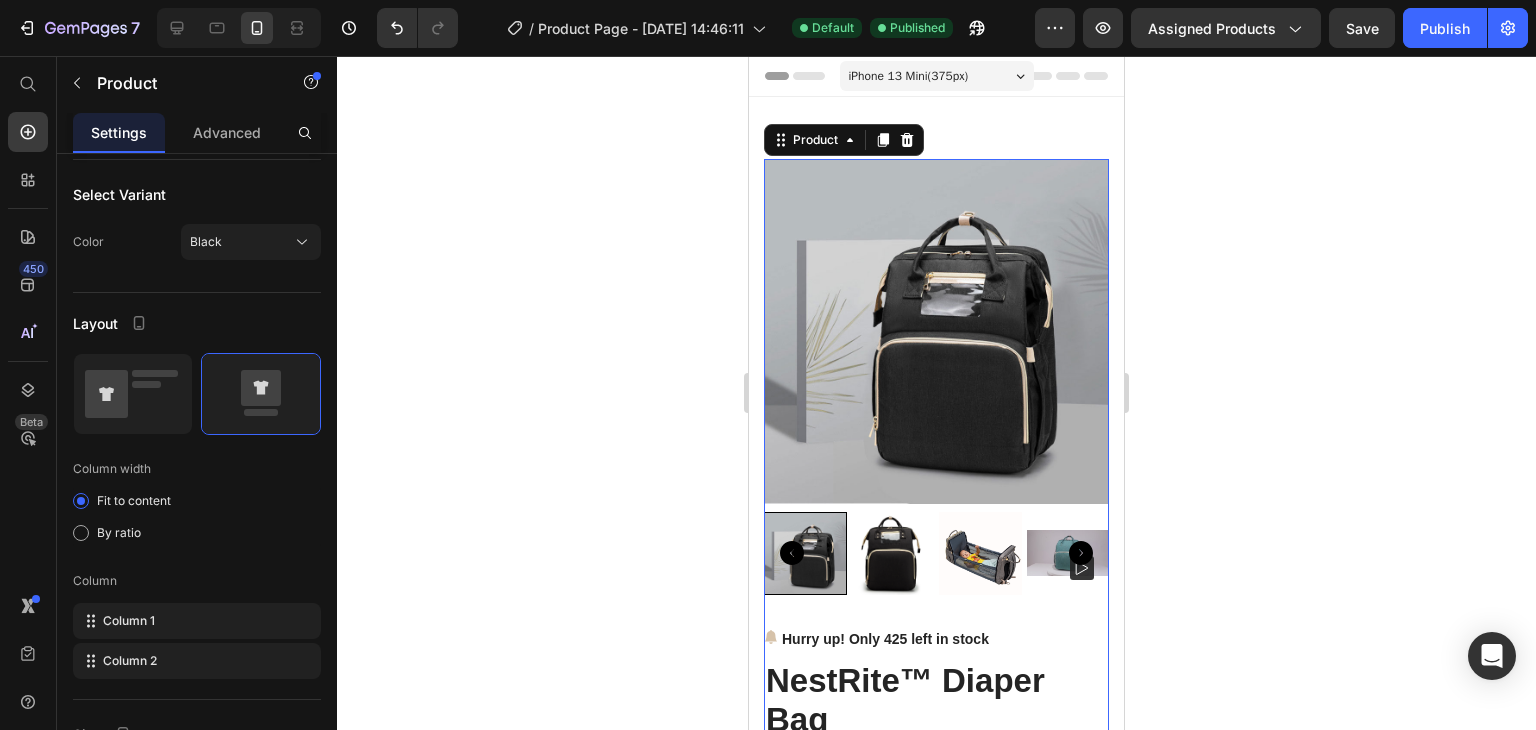 scroll, scrollTop: 32, scrollLeft: 0, axis: vertical 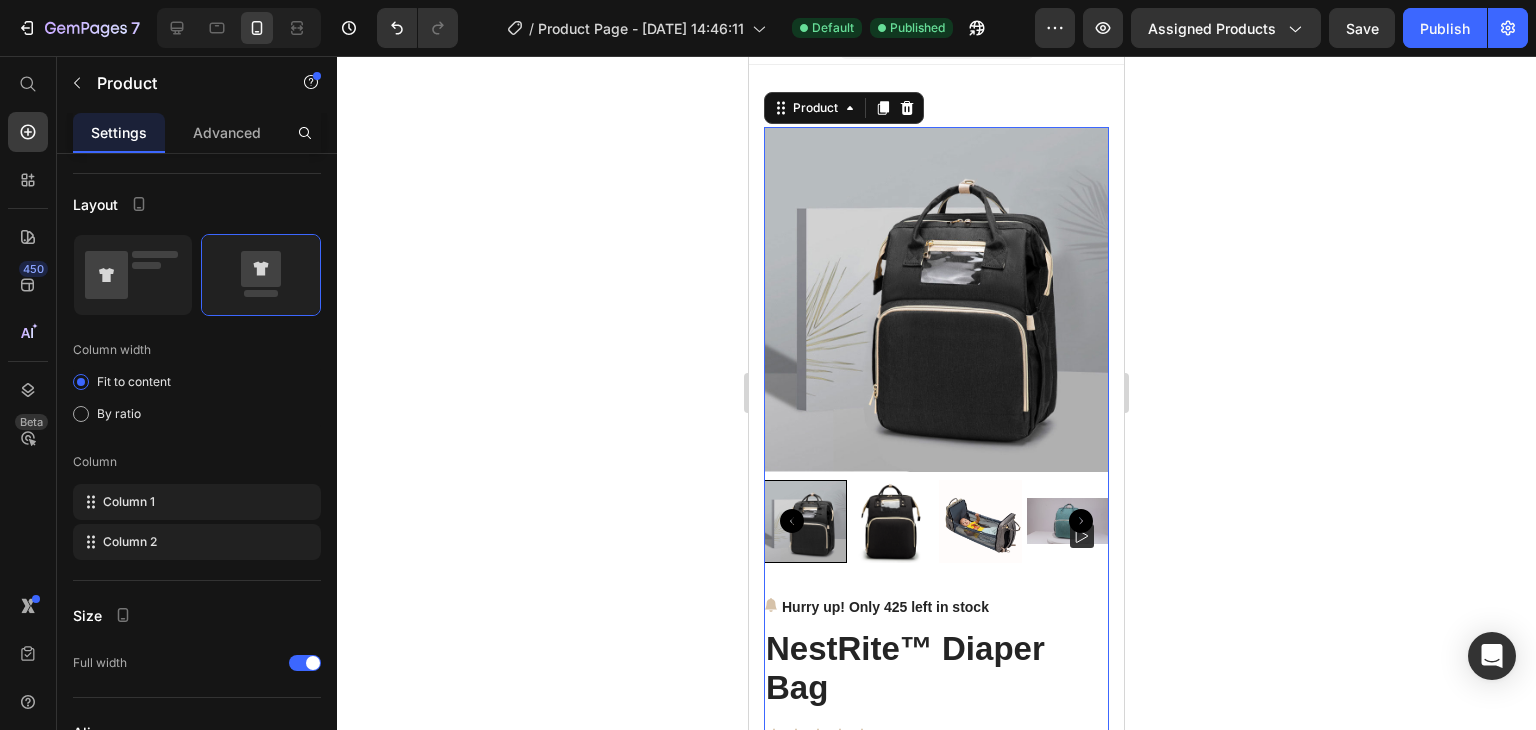 click on "7   /  Product Page - [DATE] 14:46:11 Default Published Preview Assigned Products  Save   Publish" 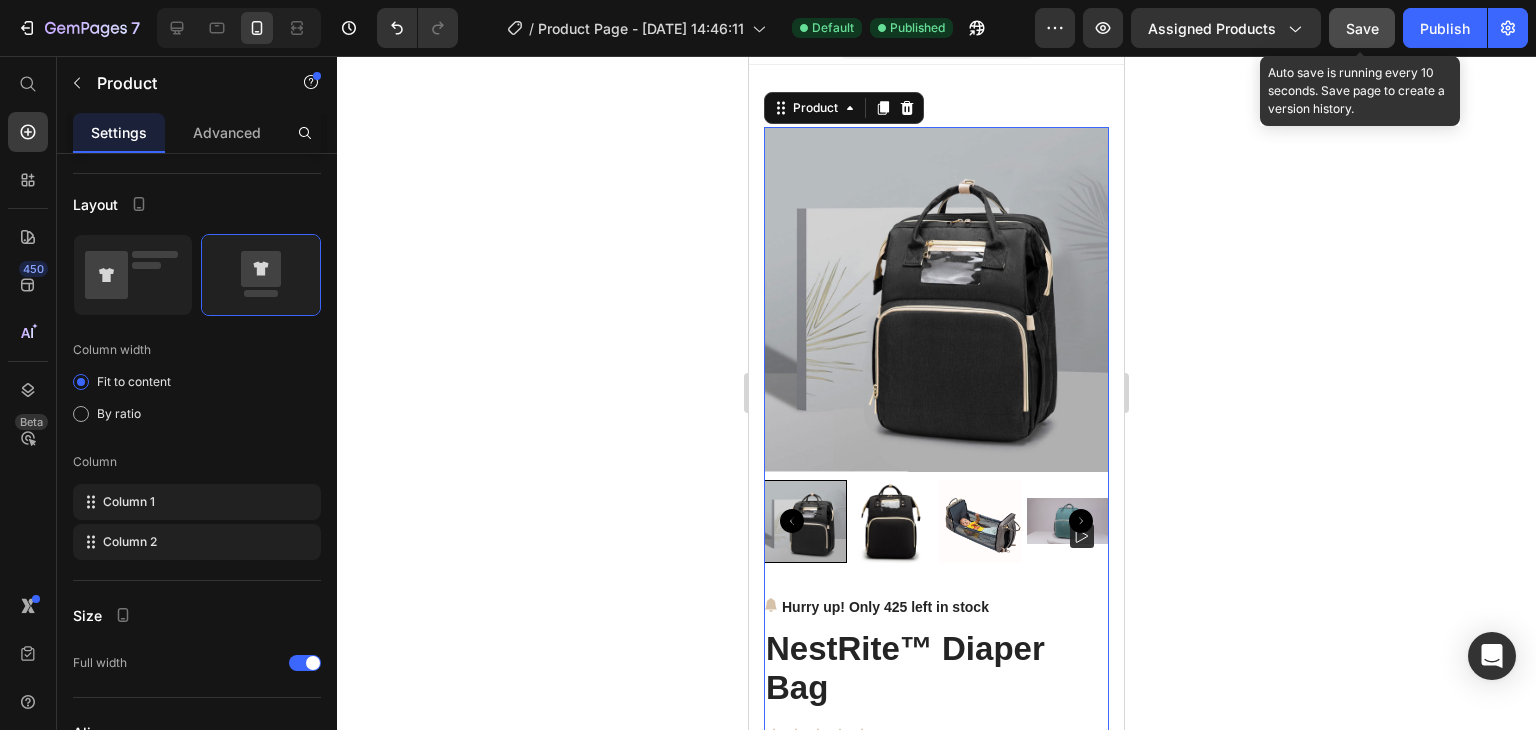 click on "Save" at bounding box center (1362, 28) 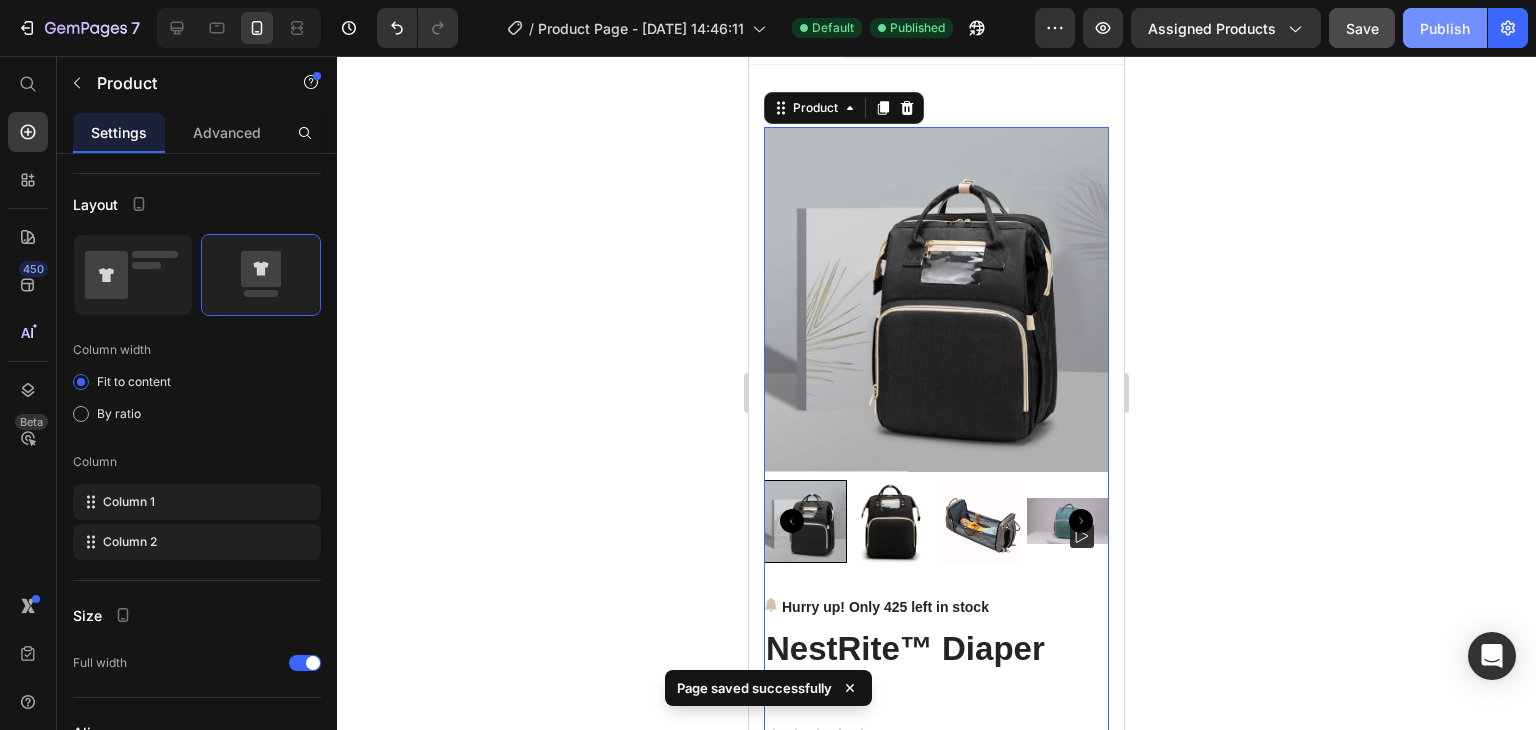 click on "Publish" at bounding box center [1445, 28] 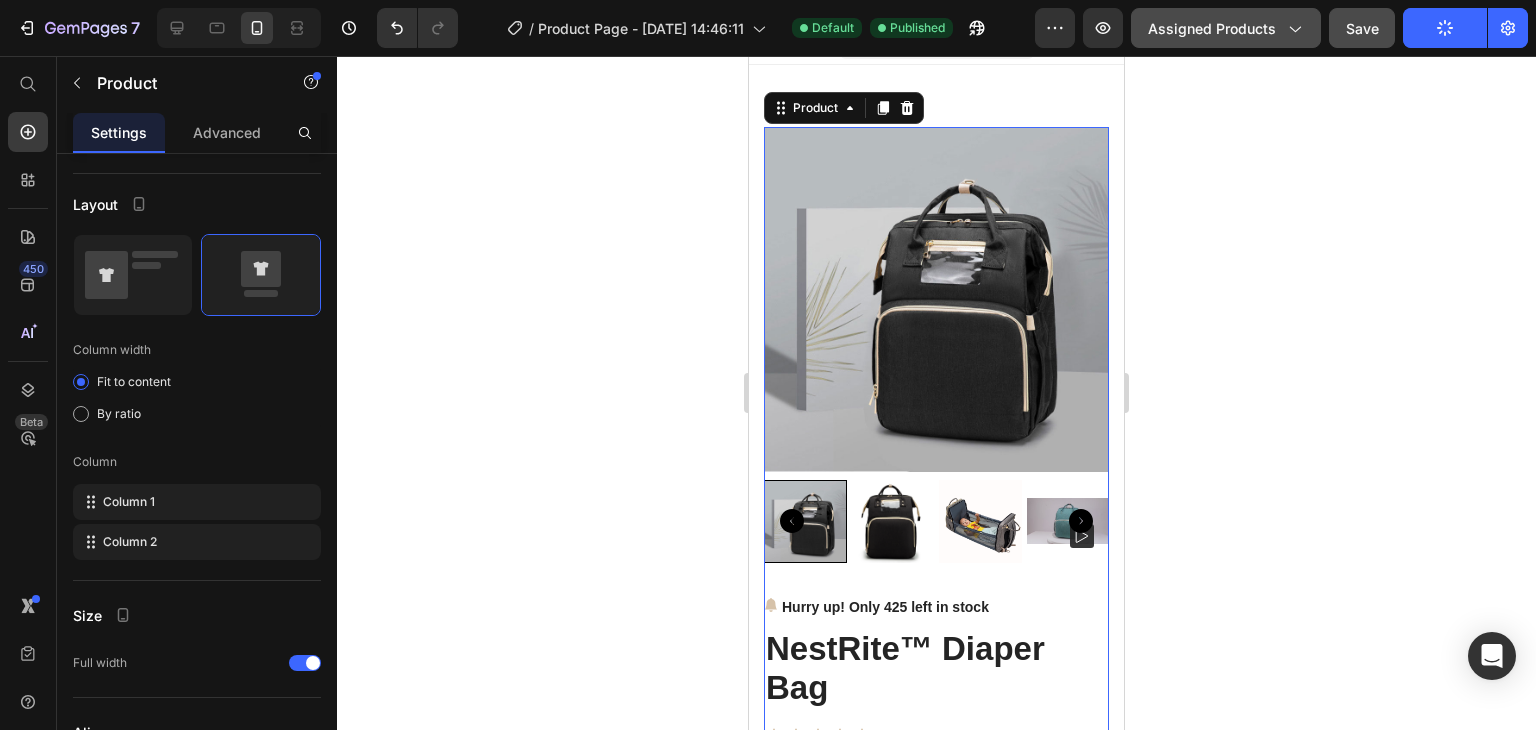 click on "Assigned Products" at bounding box center [1226, 28] 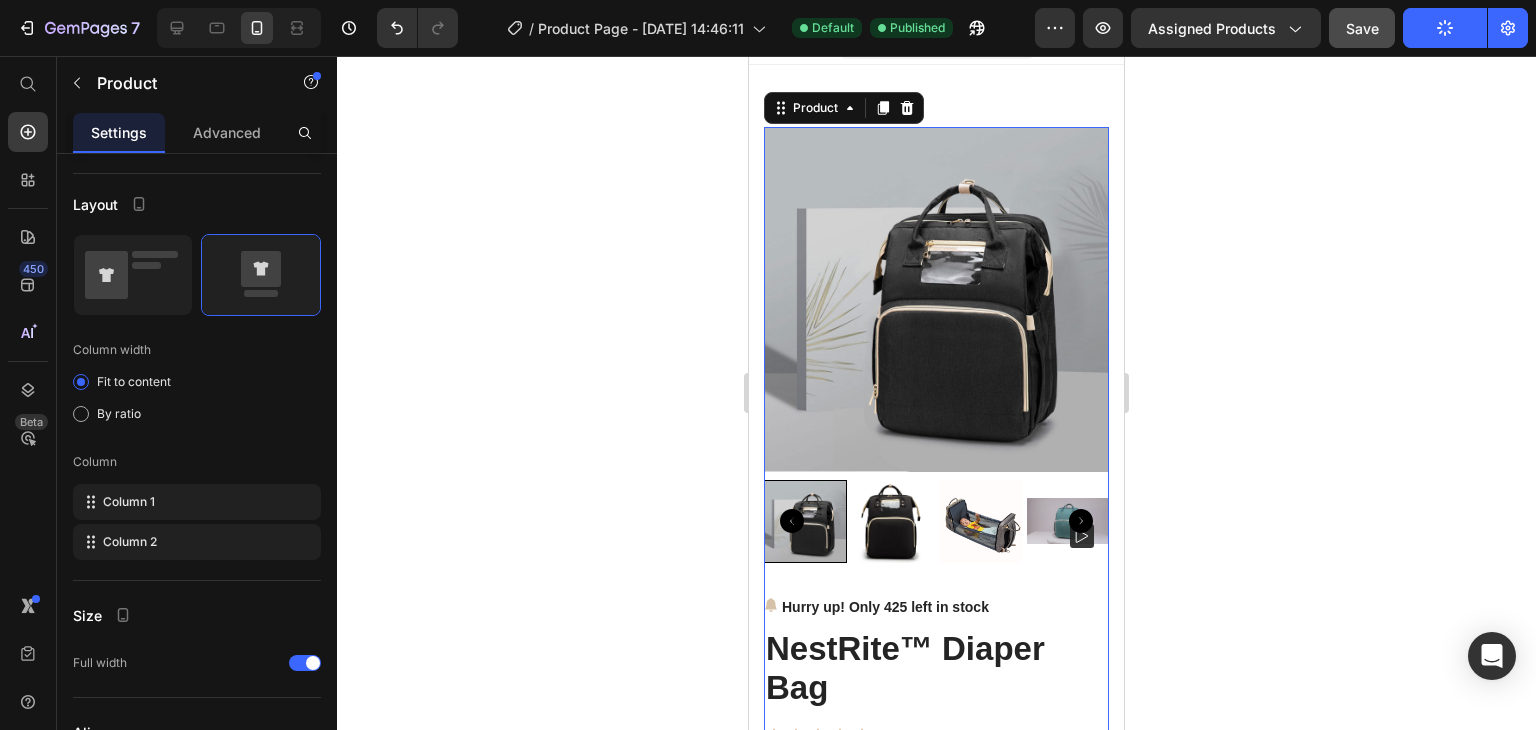 click 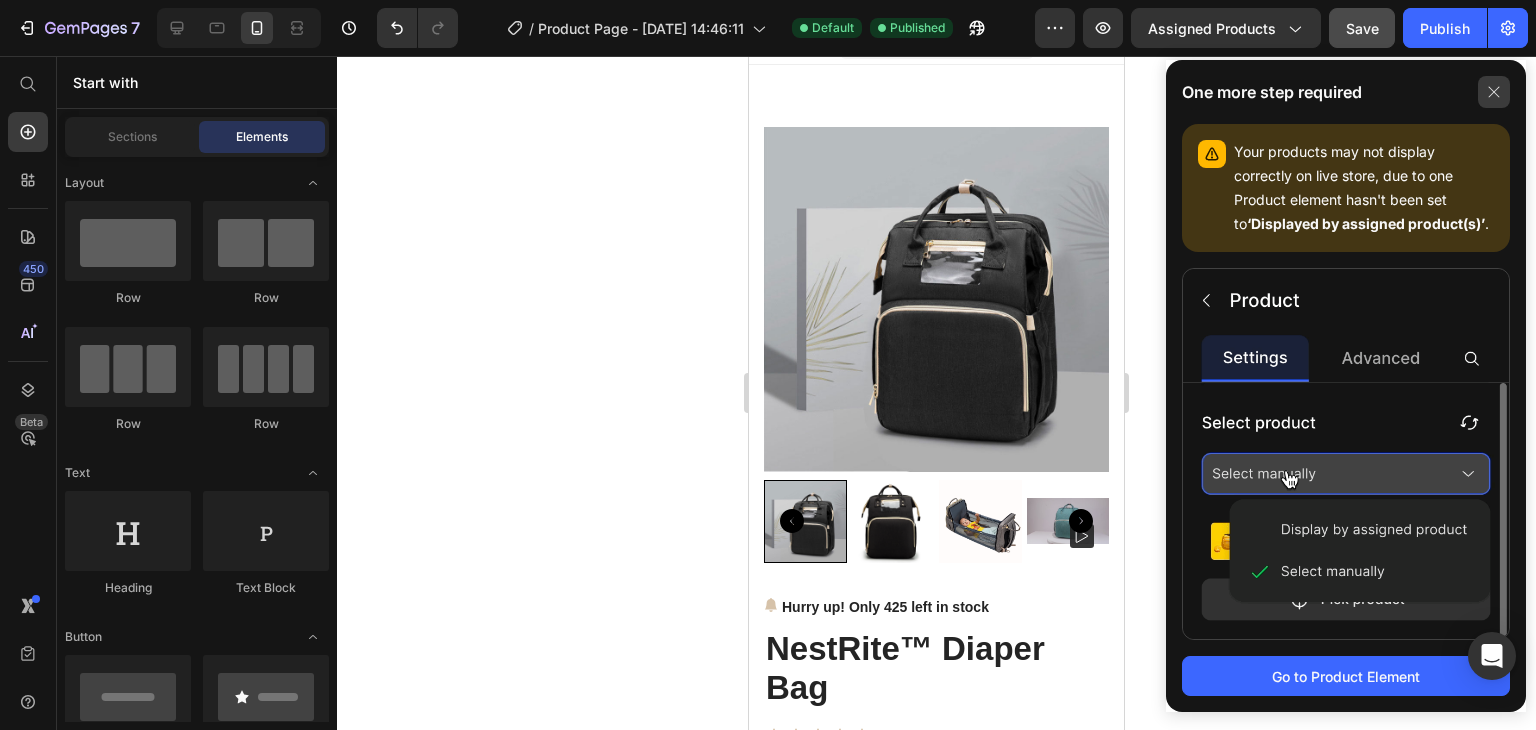 click 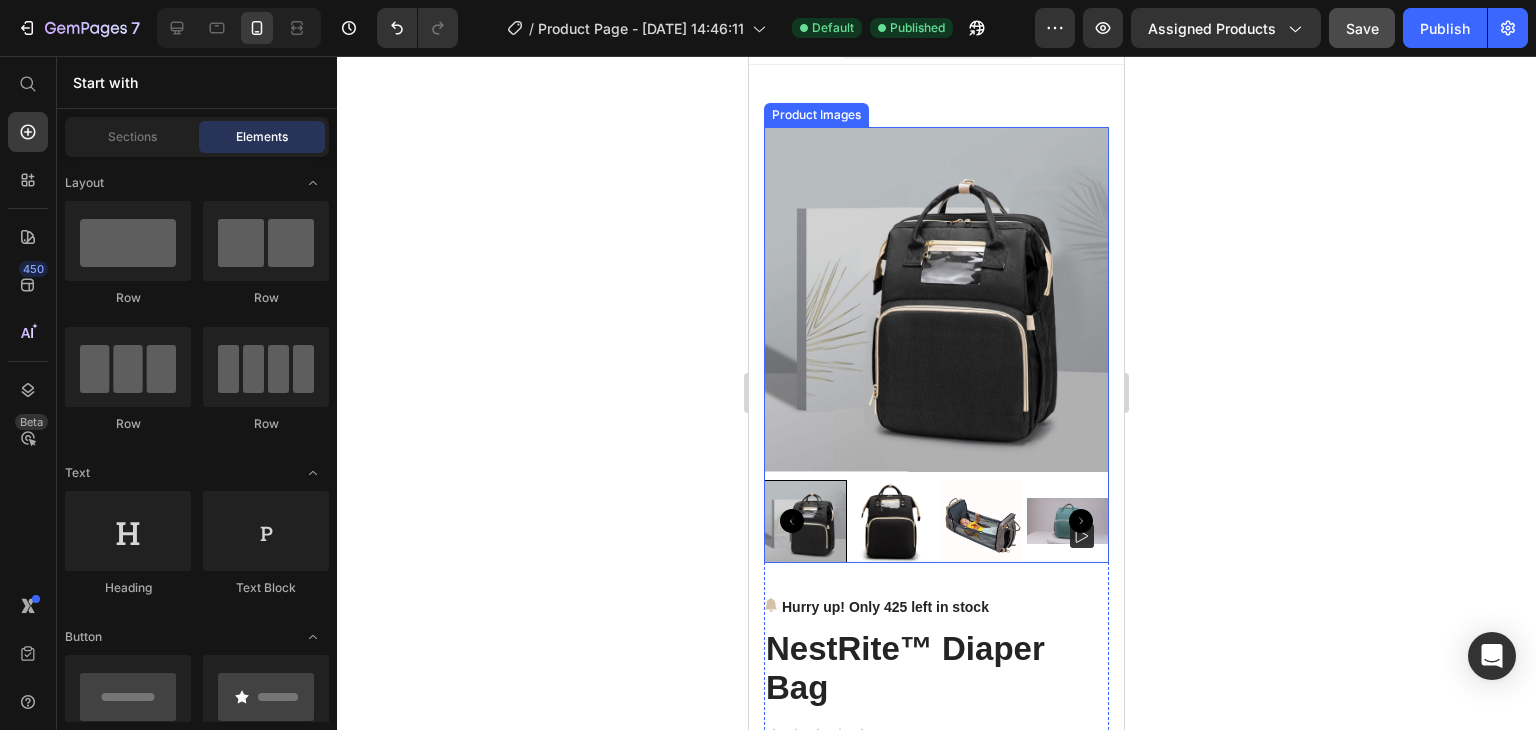 scroll, scrollTop: 332, scrollLeft: 0, axis: vertical 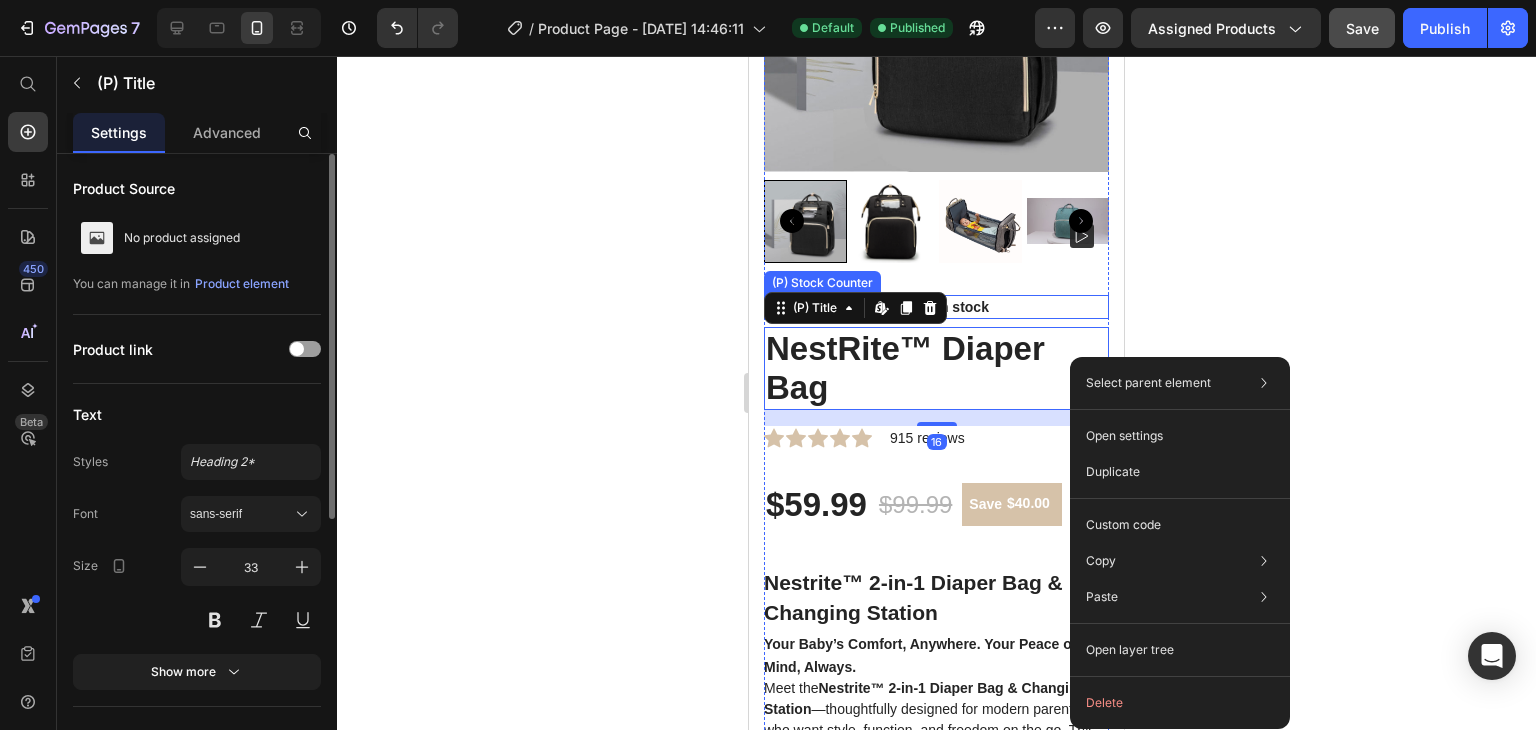 drag, startPoint x: 1070, startPoint y: 357, endPoint x: 1066, endPoint y: 313, distance: 44.181442 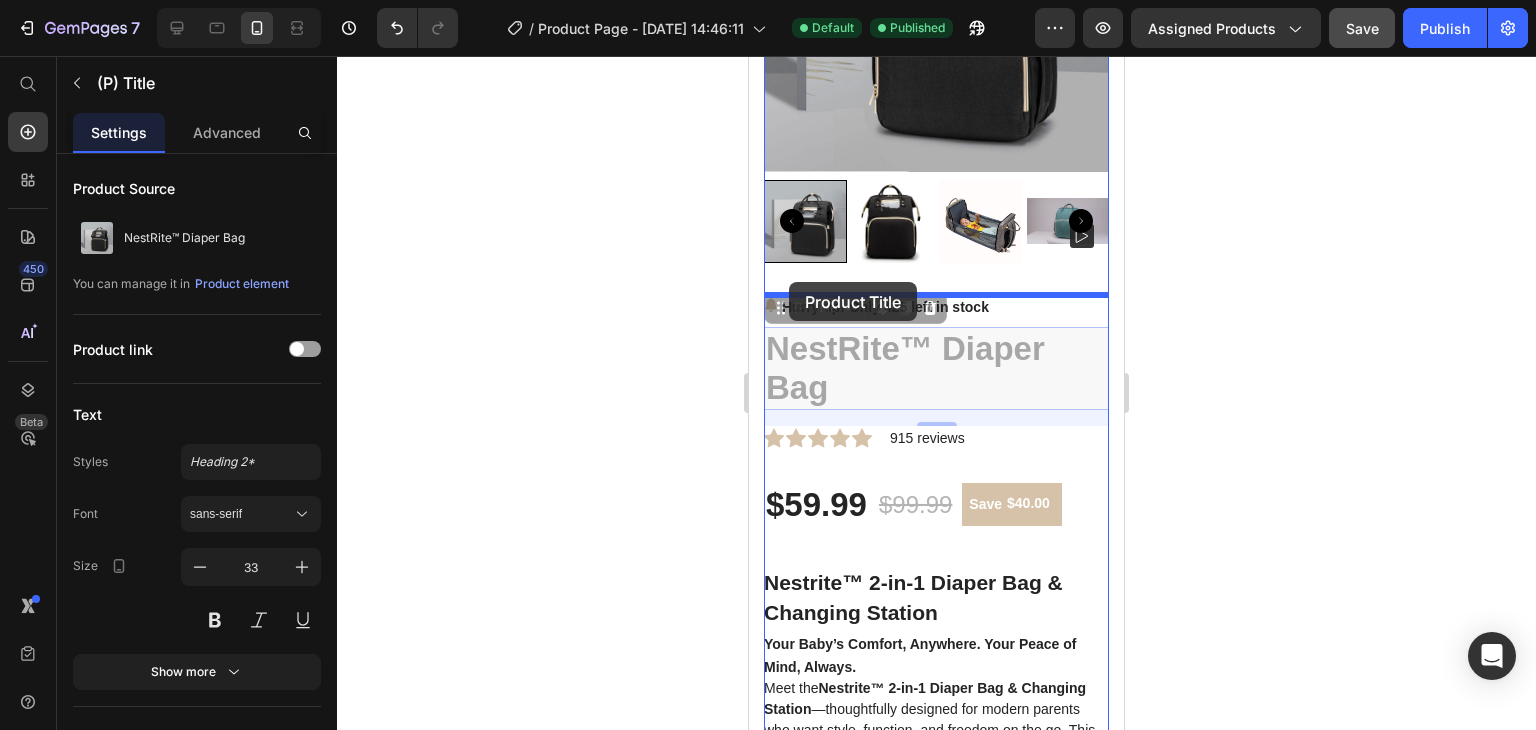 drag, startPoint x: 783, startPoint y: 313, endPoint x: 788, endPoint y: 282, distance: 31.400637 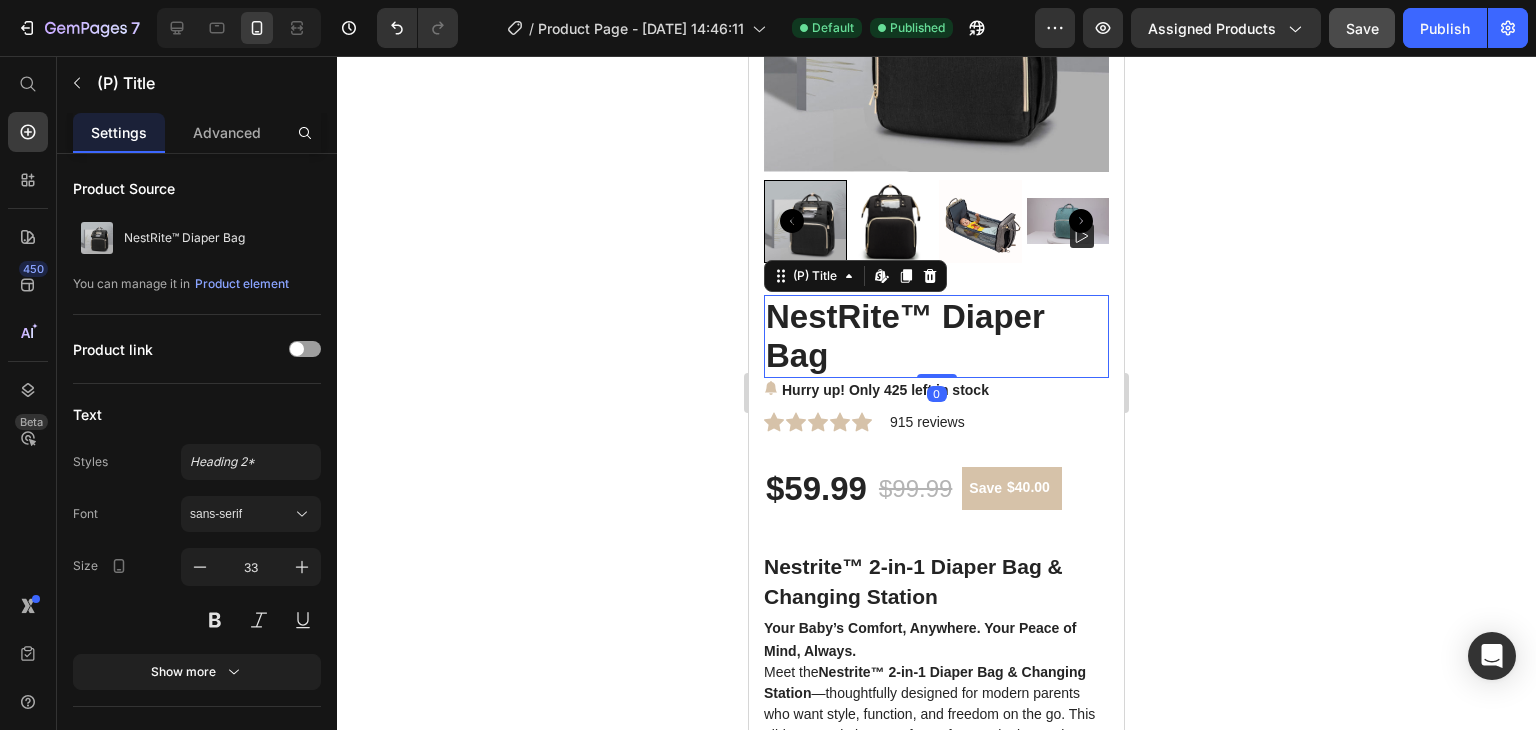 click 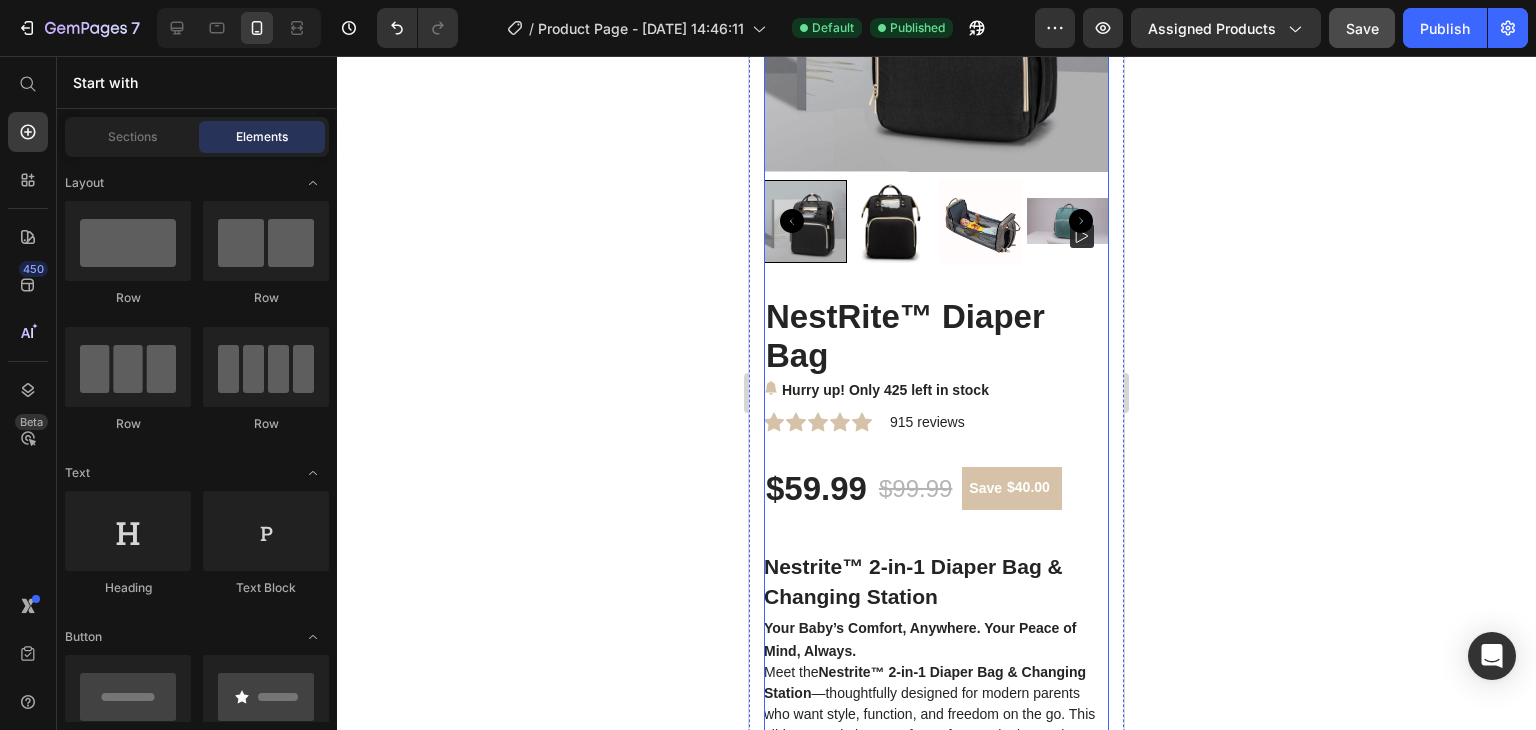 click on "Product Images NestRite™ Diaper Bag (P) Title" at bounding box center (936, 102) 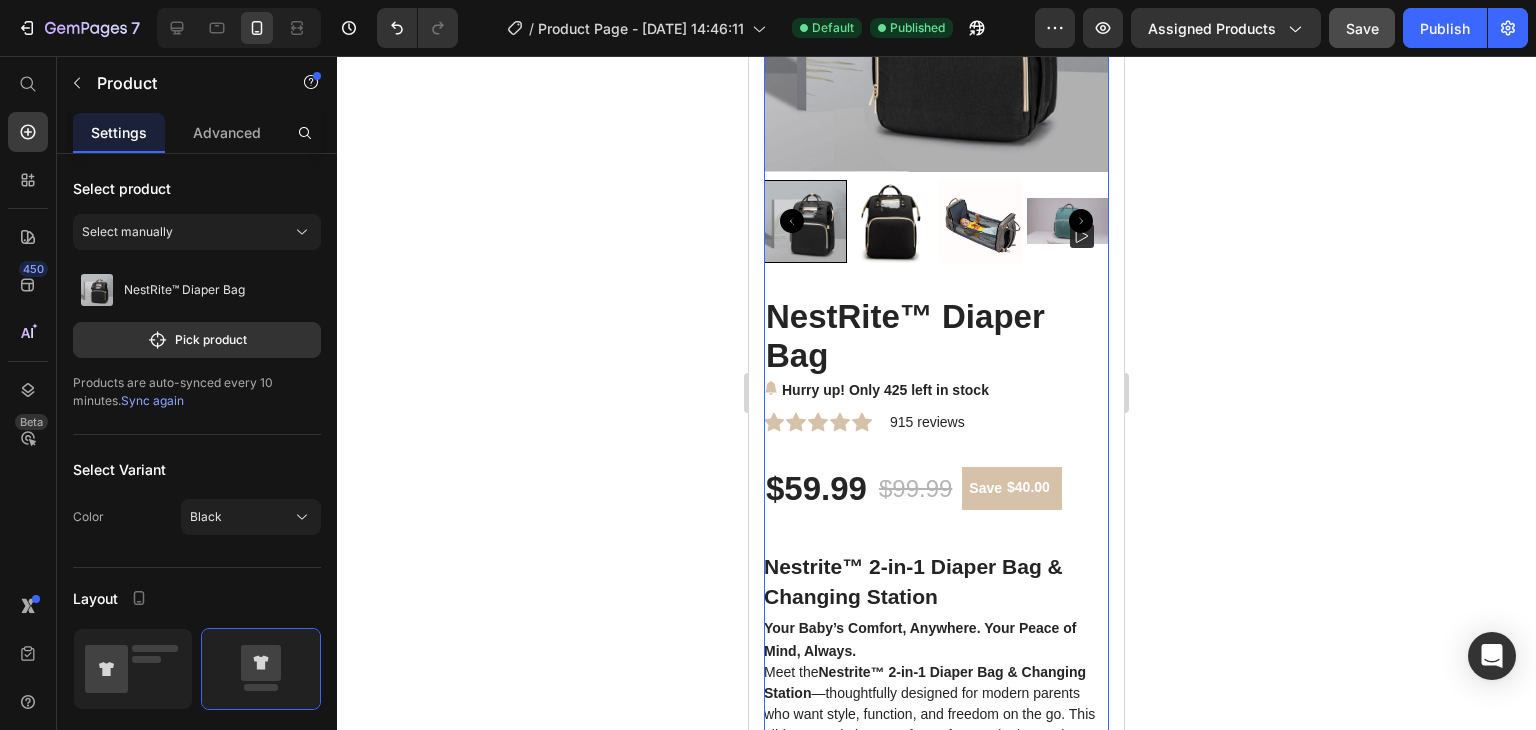 click on "Product Images NestRite™ Diaper Bag (P) Title" at bounding box center (936, 102) 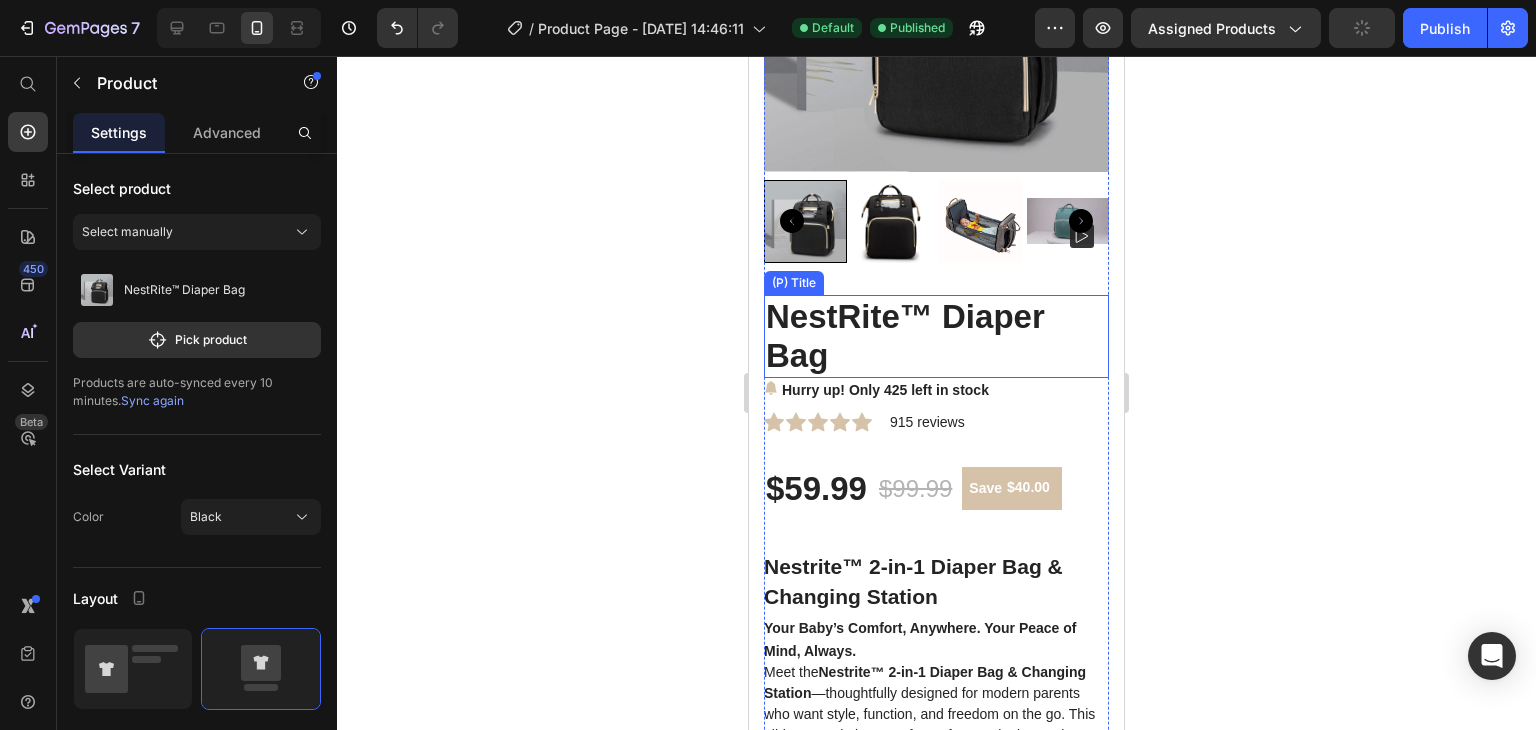 click on "NestRite™ Diaper Bag" at bounding box center [936, 336] 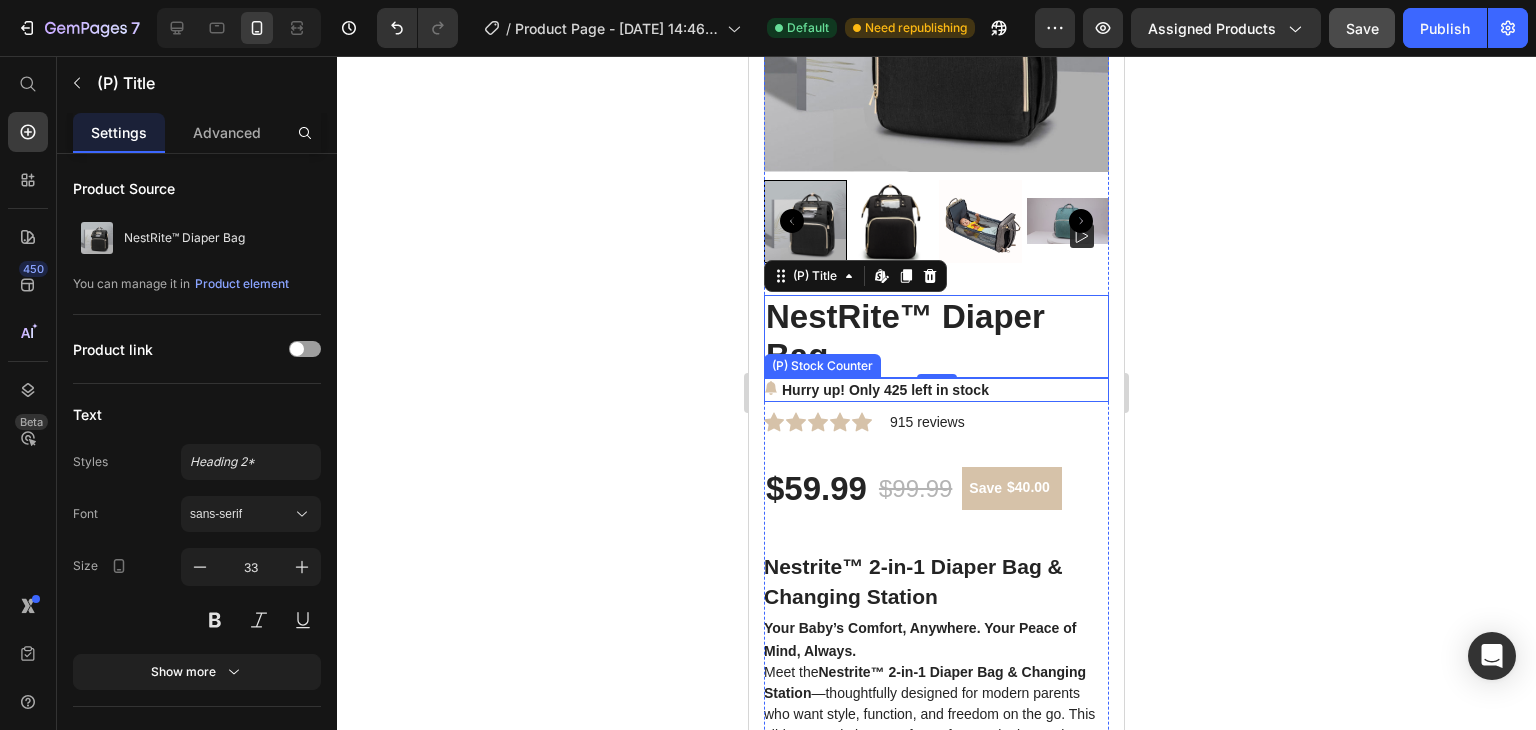 click on "Hurry up! Only 425 left in stock" at bounding box center (885, 390) 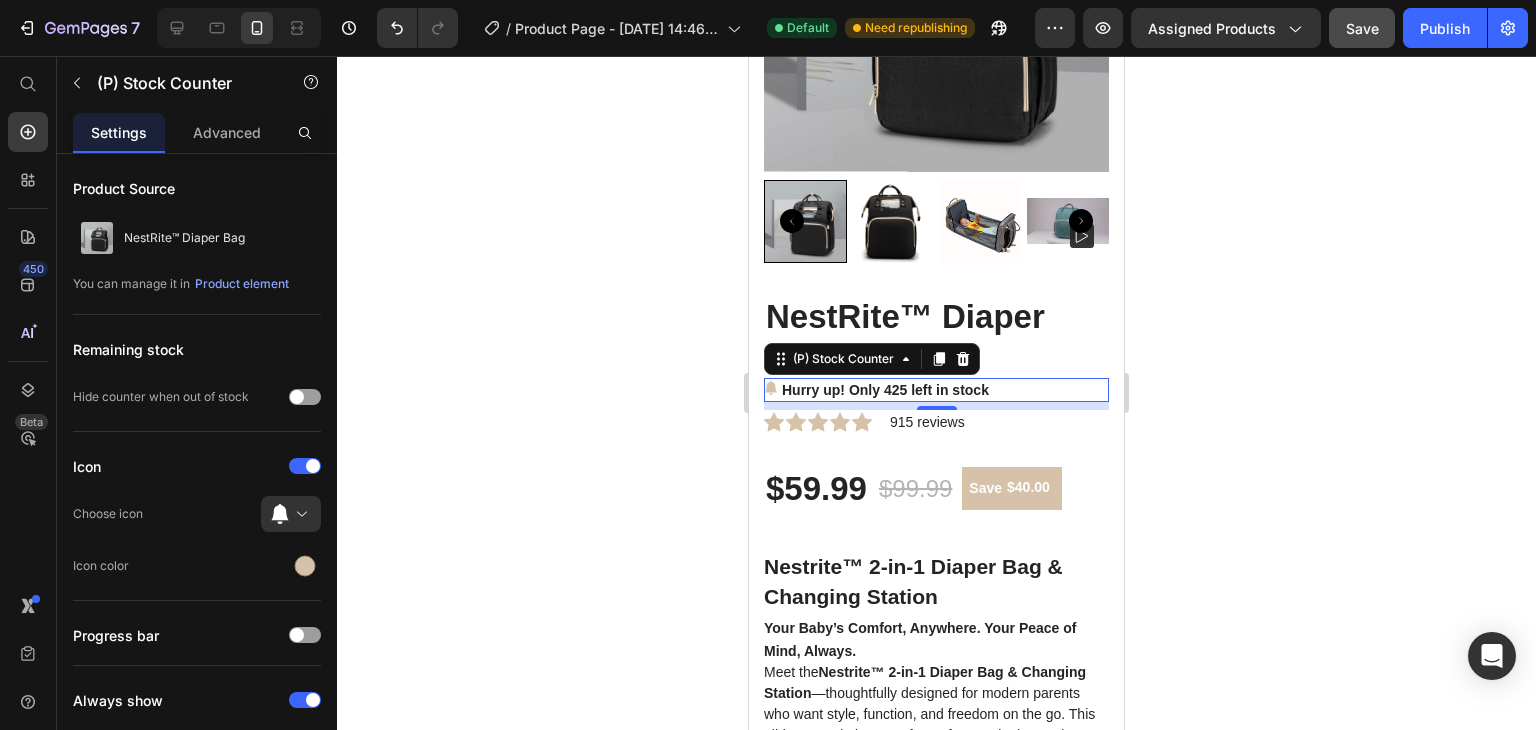 click 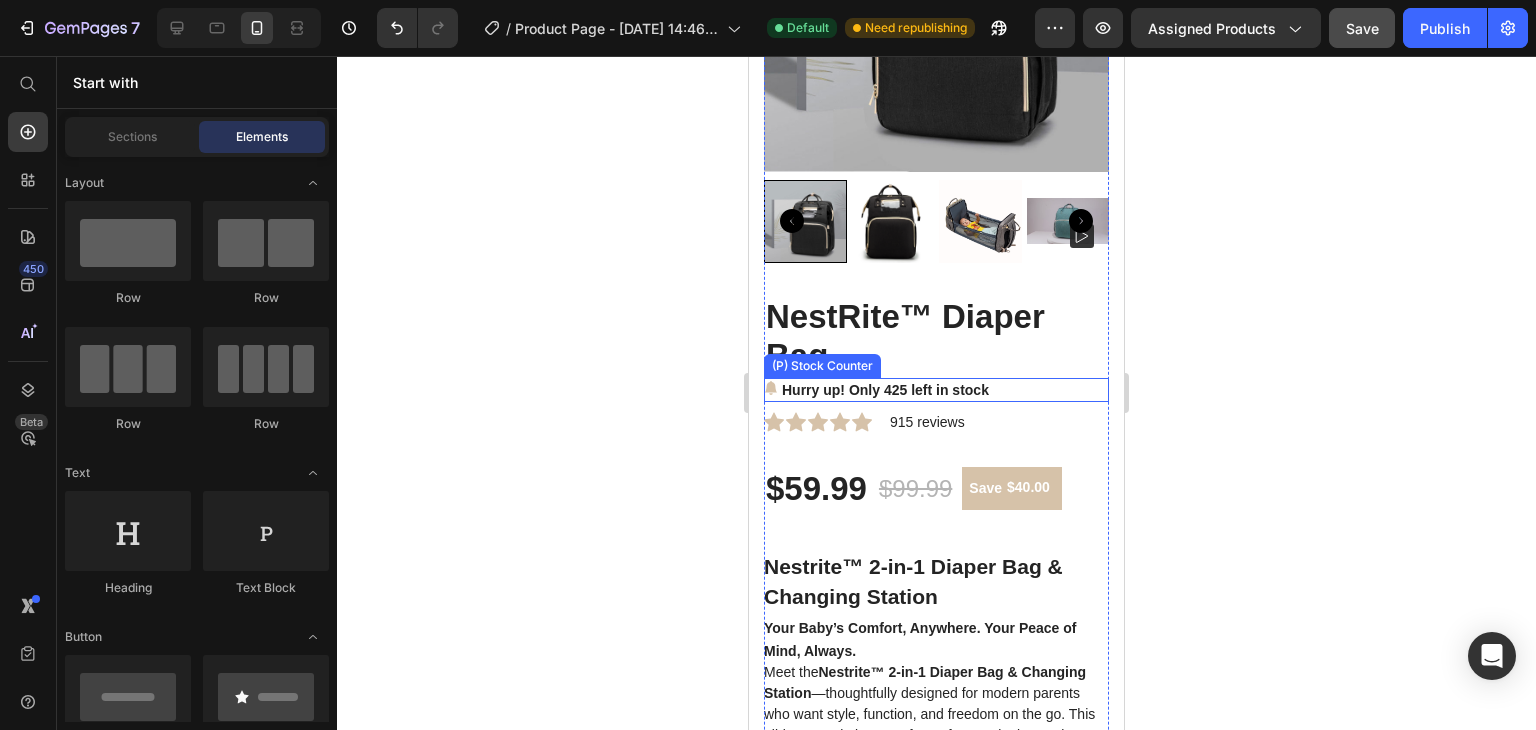 click on "Hurry up! Only 425 left in stock" at bounding box center (885, 390) 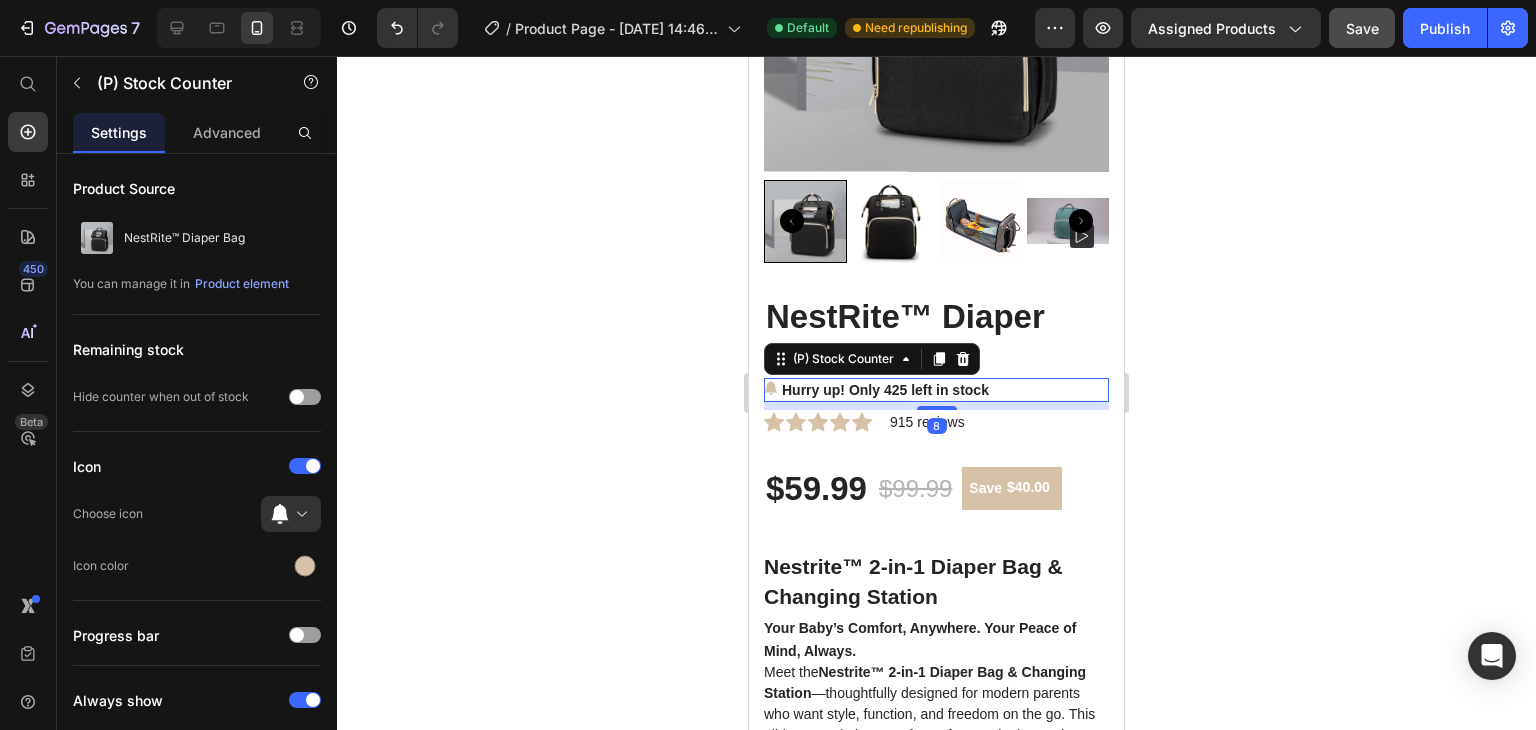 click on "Hurry up! Only 425 left in stock" at bounding box center [885, 390] 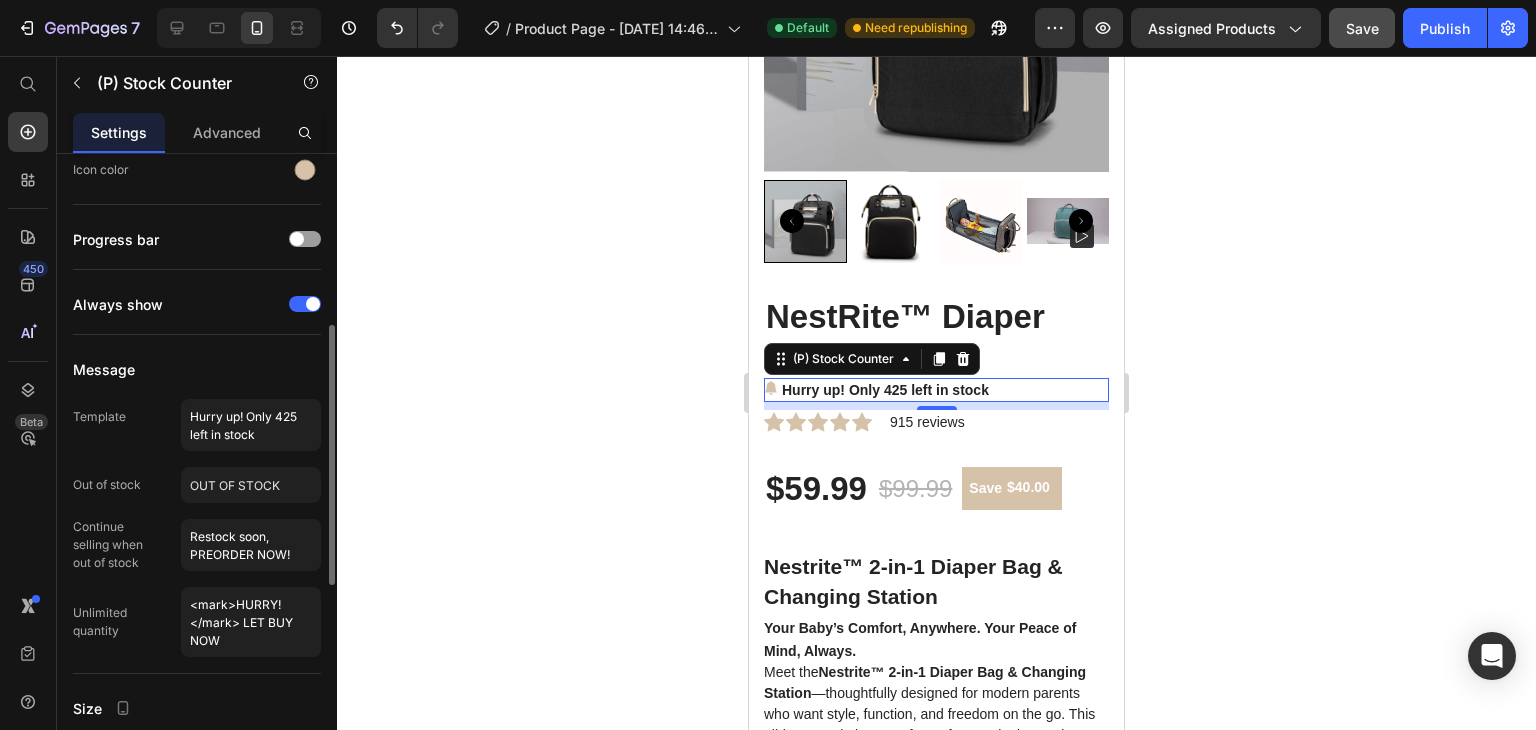 scroll, scrollTop: 402, scrollLeft: 0, axis: vertical 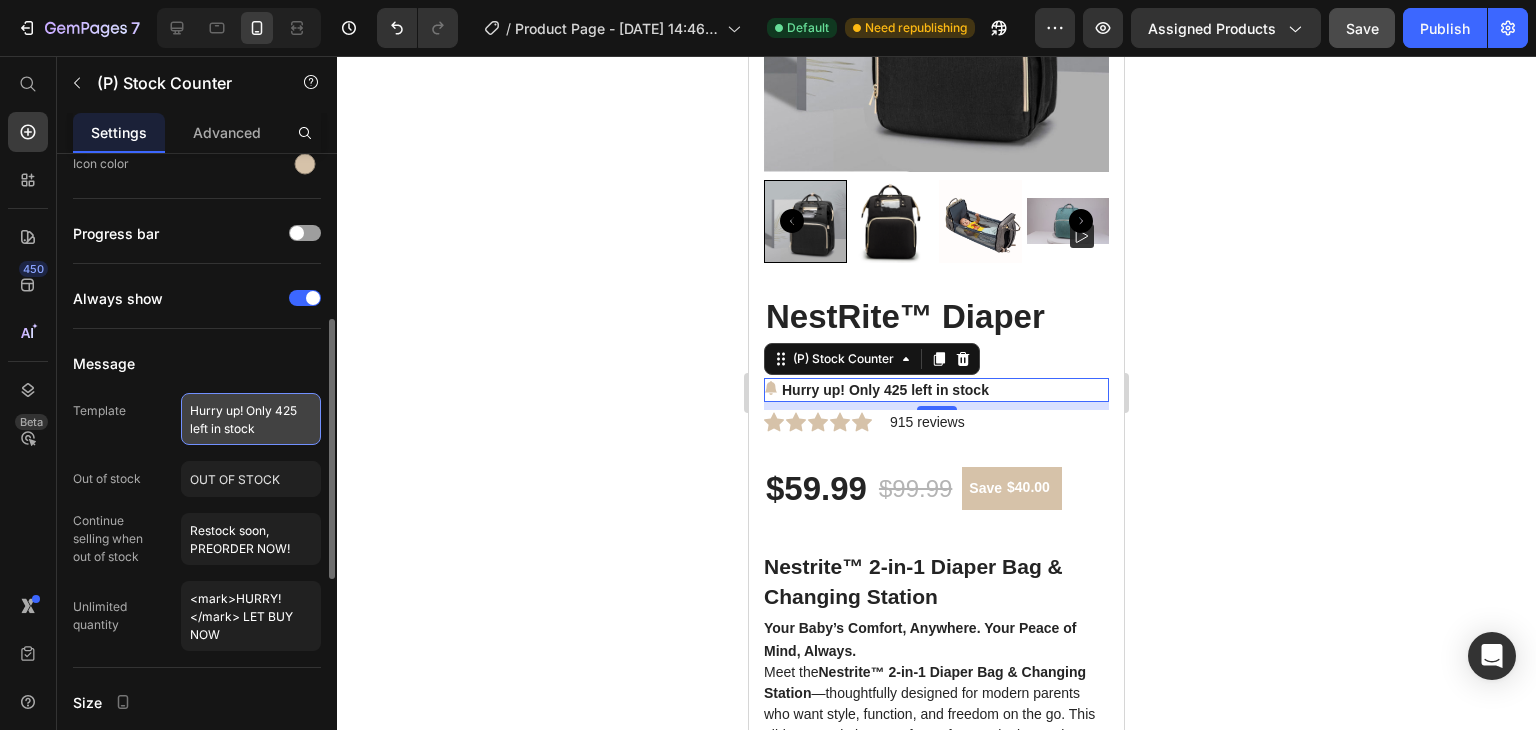 click on "Hurry up! Only 425 left in stock" at bounding box center [251, 419] 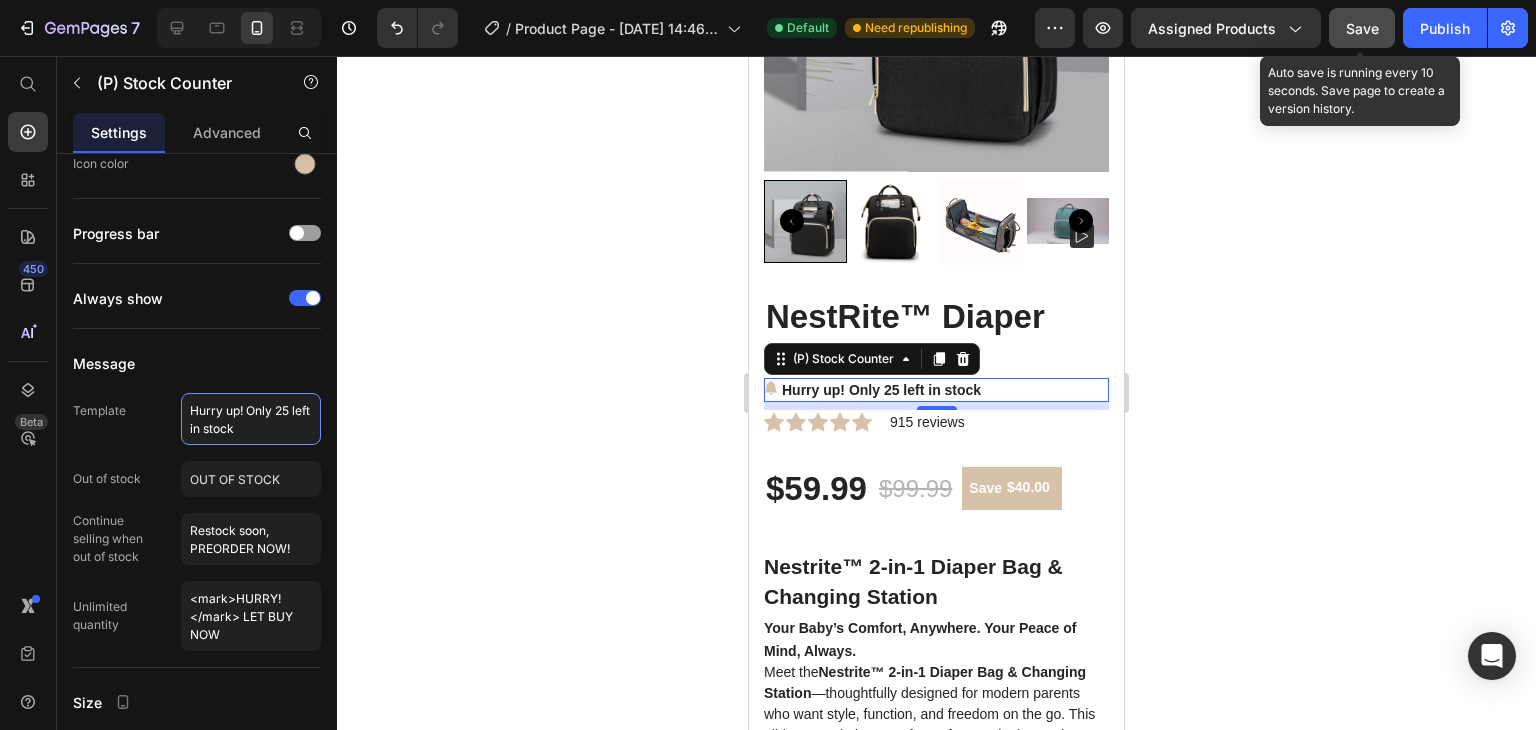 type on "Hurry up! Only 25 left in stock" 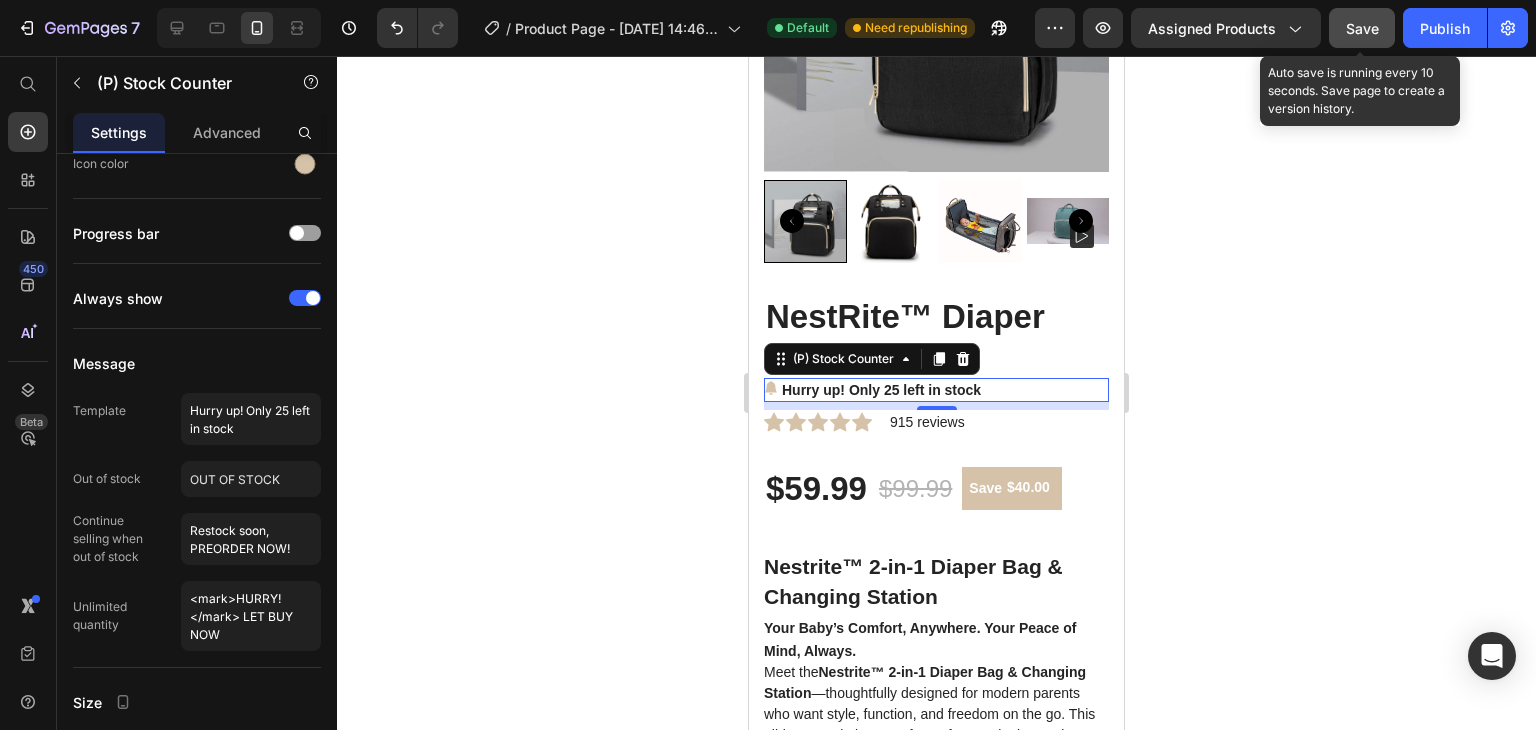 click on "Save" 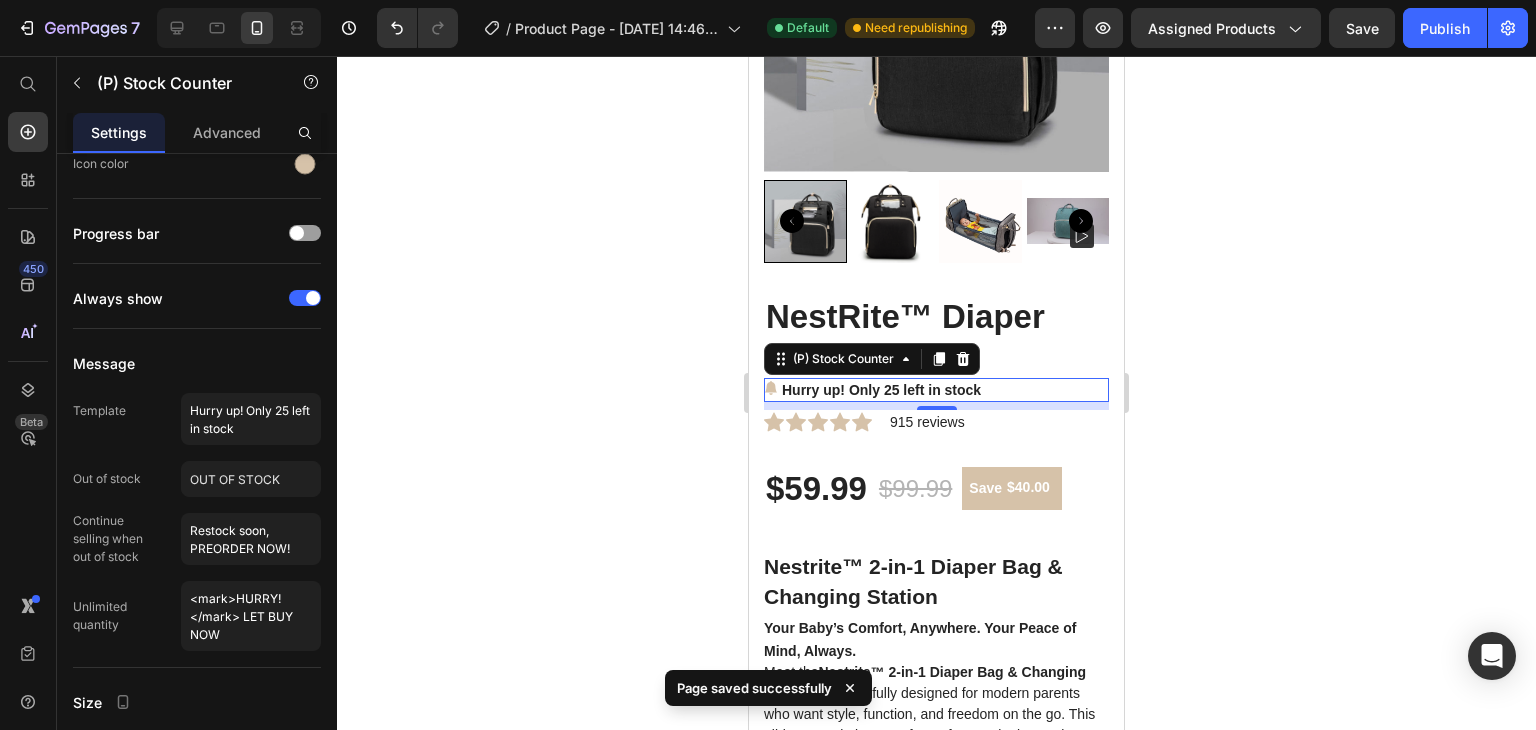 click 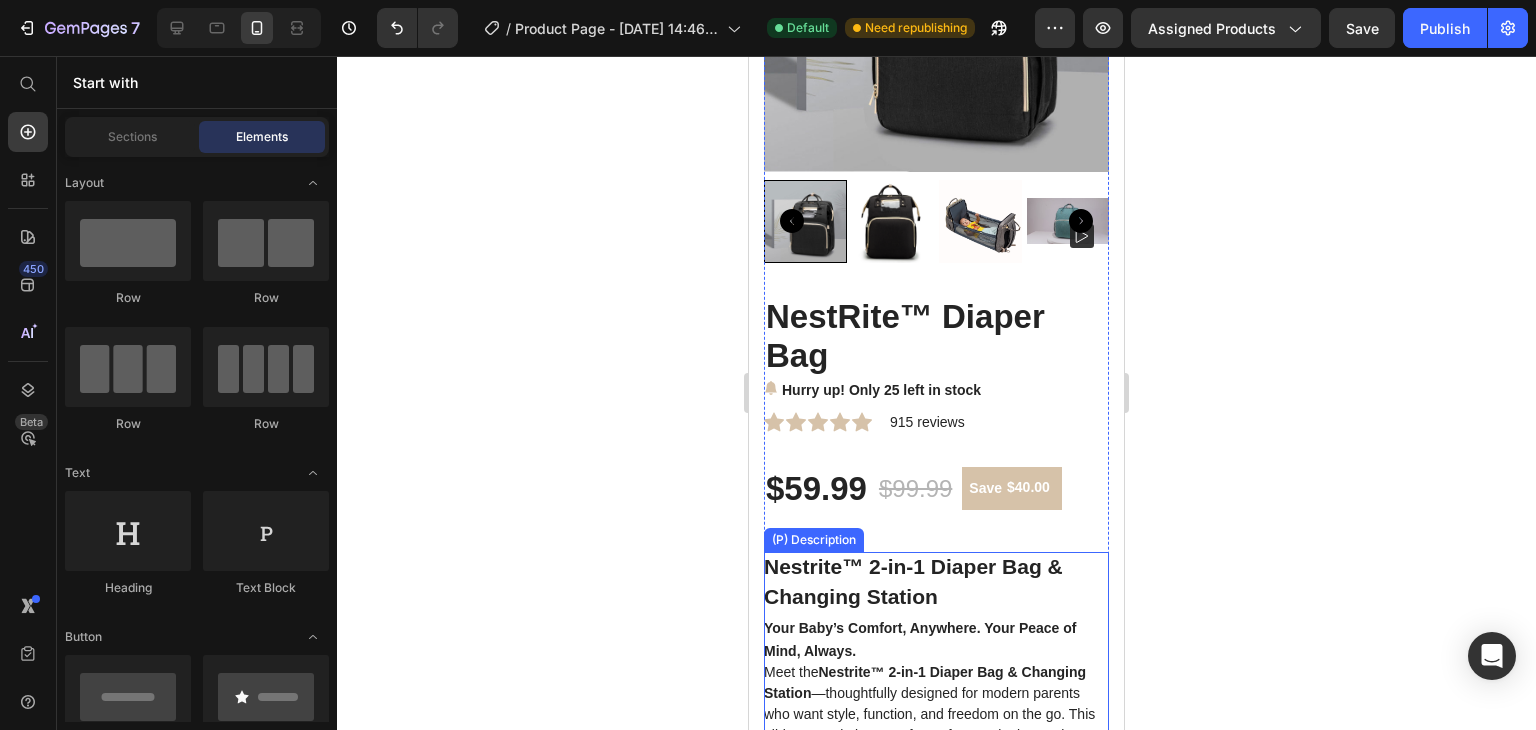 click on "Nestrite™ 2-in-1 Diaper Bag & Changing Station" at bounding box center [913, 581] 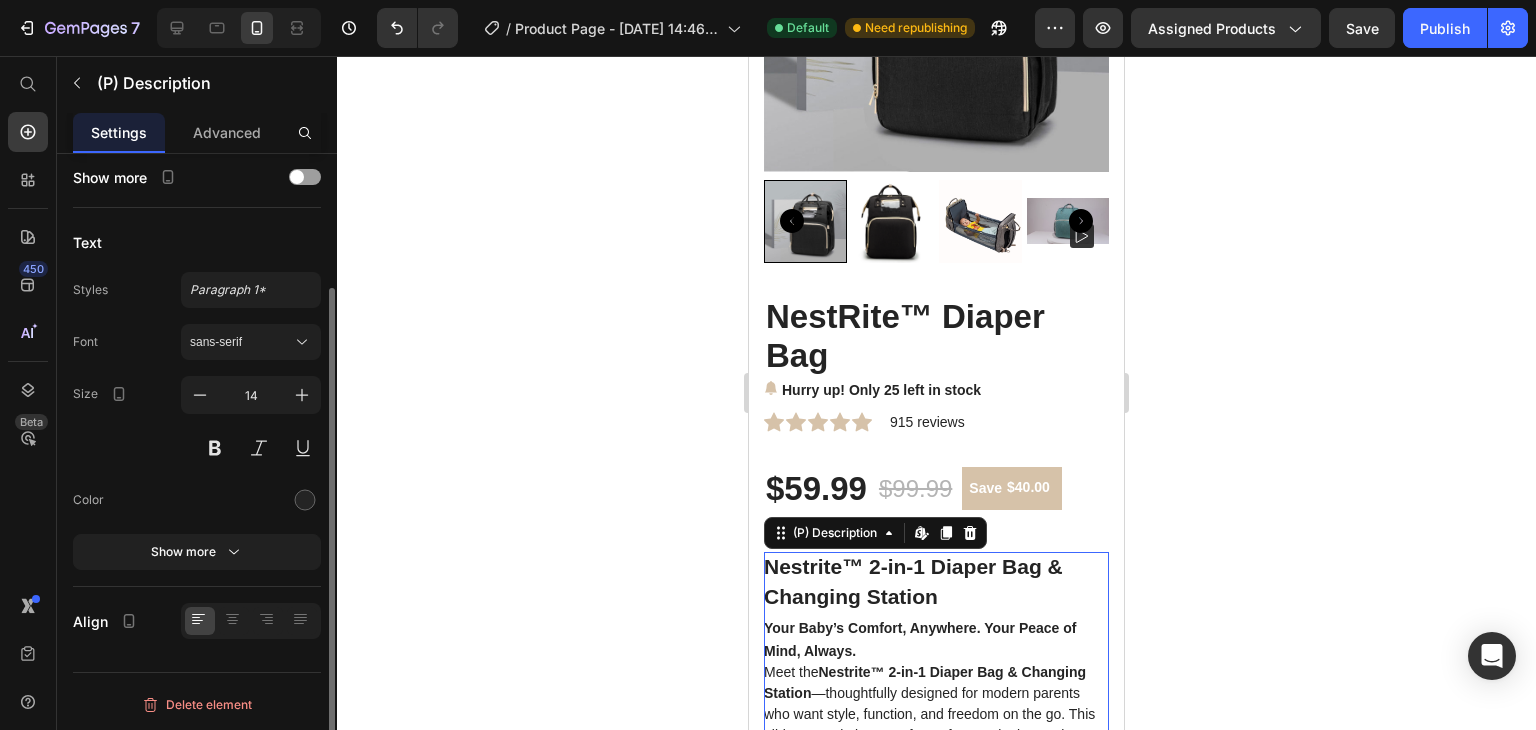 scroll, scrollTop: 0, scrollLeft: 0, axis: both 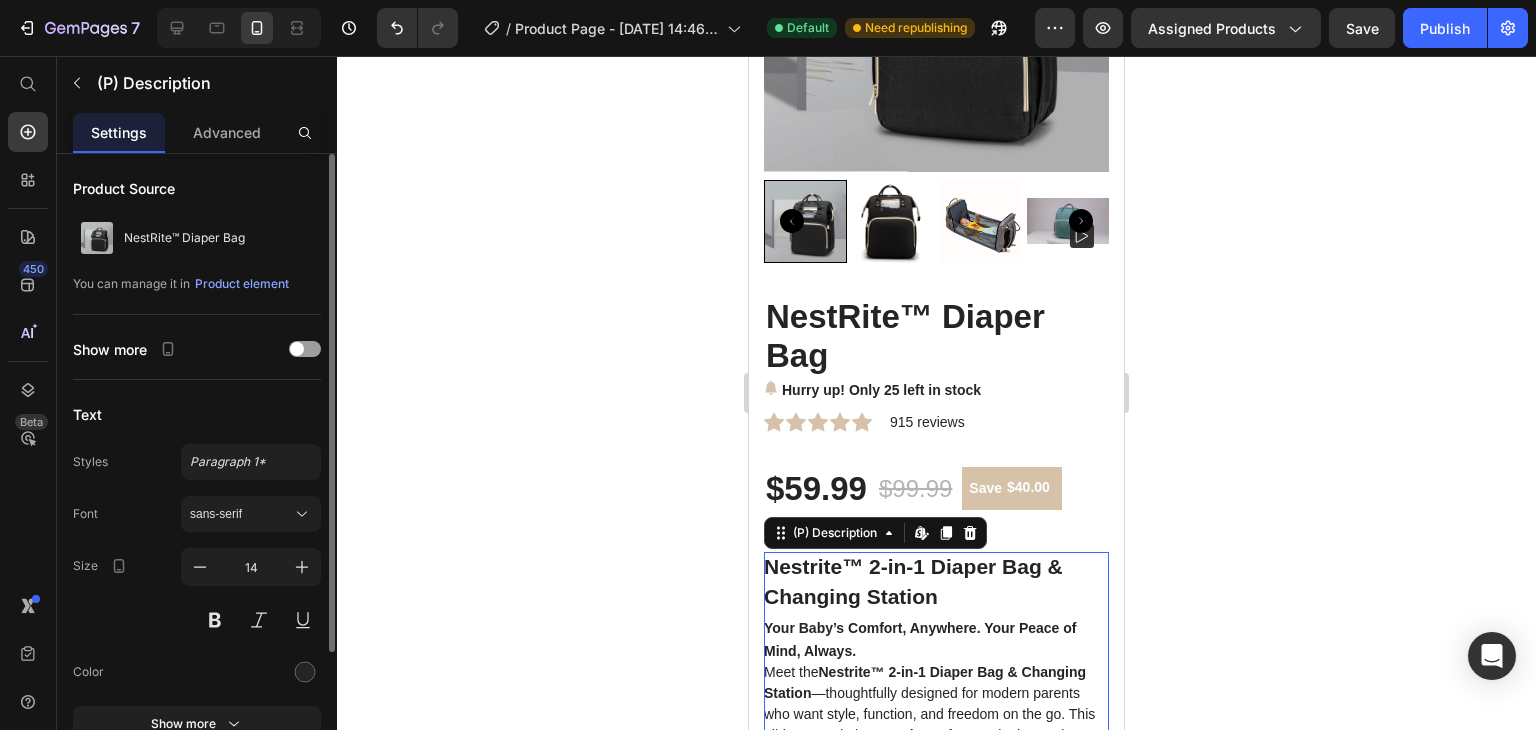 click on "Nestrite™ 2-in-1 Diaper Bag & Changing Station" at bounding box center [913, 581] 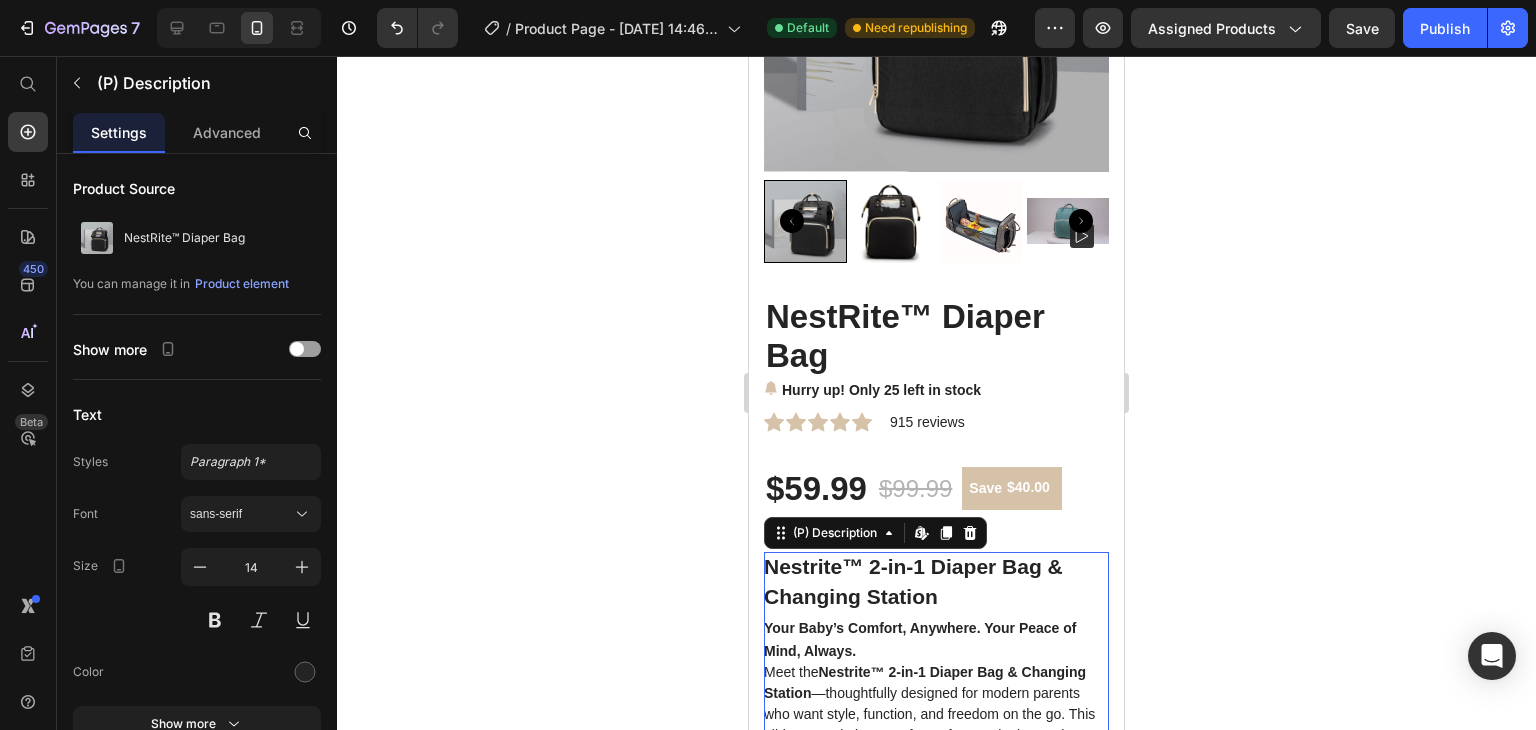 click on "Nestrite™ 2-in-1 Diaper Bag & Changing Station" at bounding box center (913, 581) 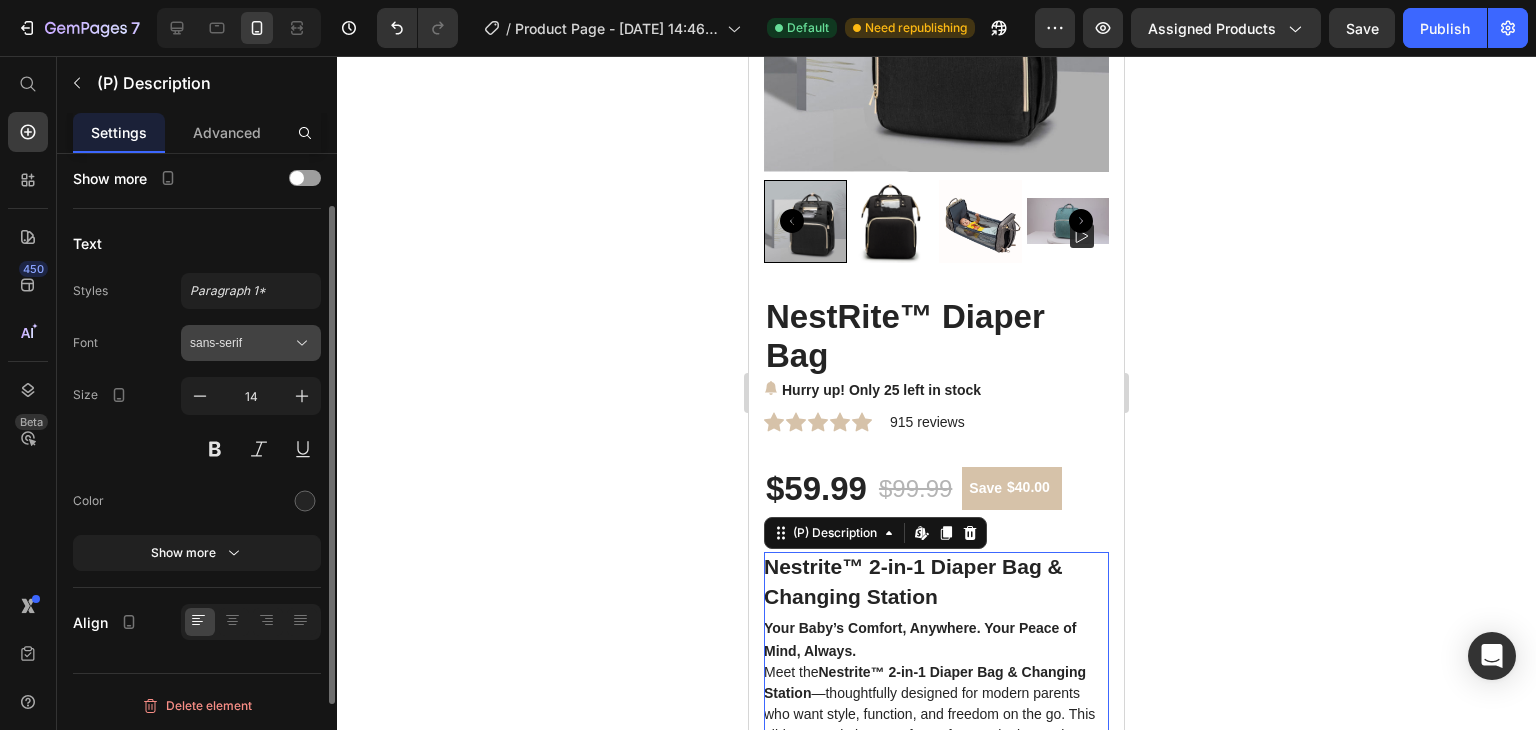 scroll, scrollTop: 0, scrollLeft: 0, axis: both 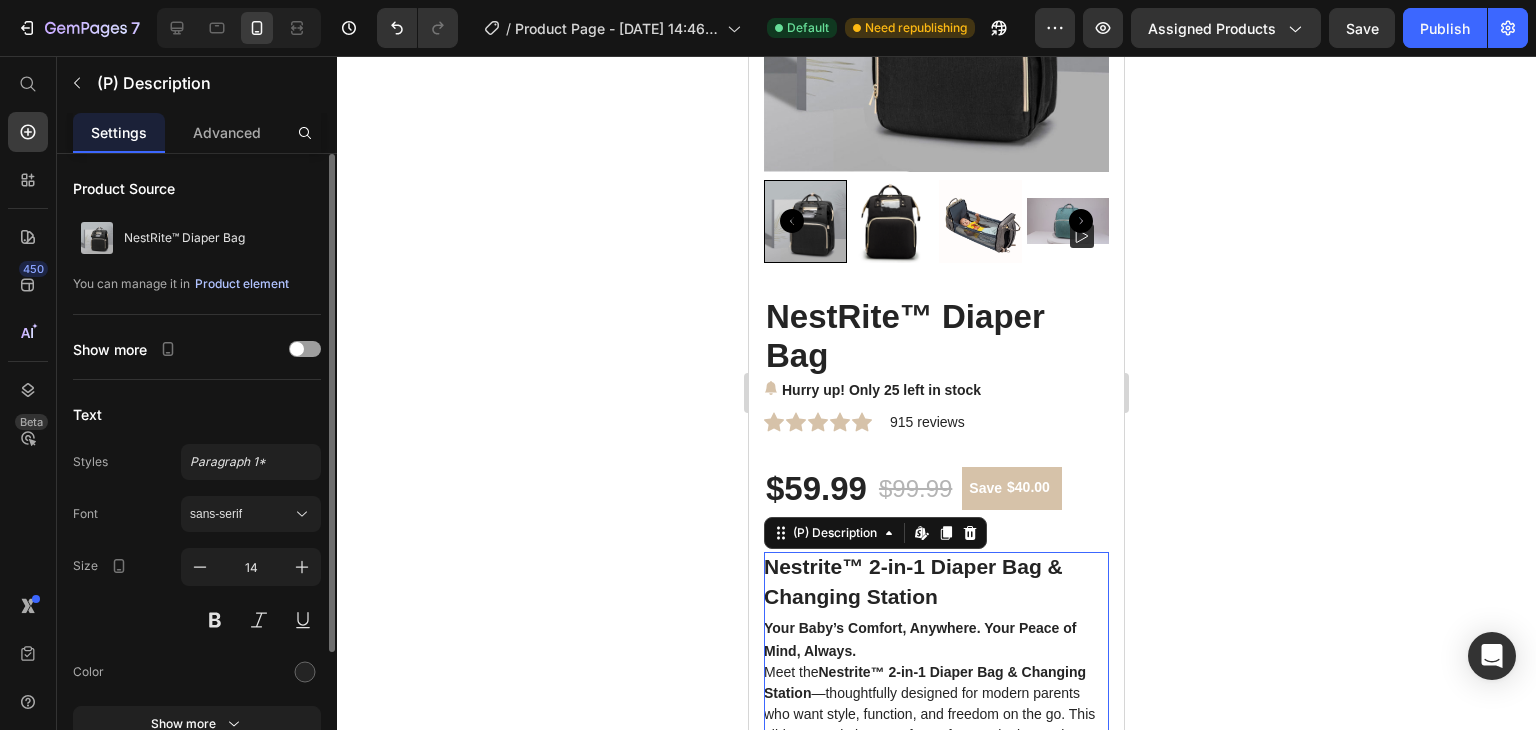 click on "Product element" at bounding box center [242, 284] 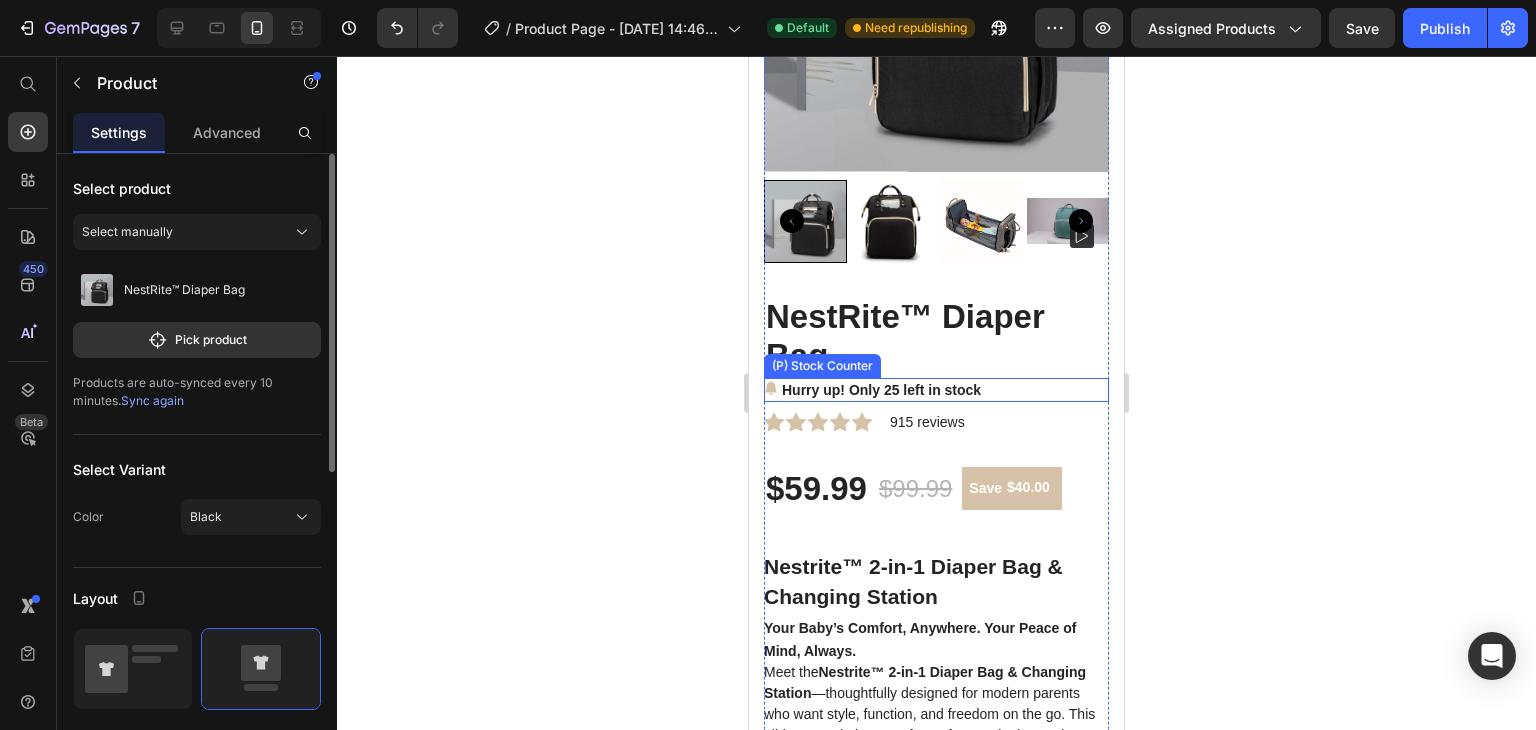 click on "Hurry up! Only 25 left in stock" at bounding box center [881, 390] 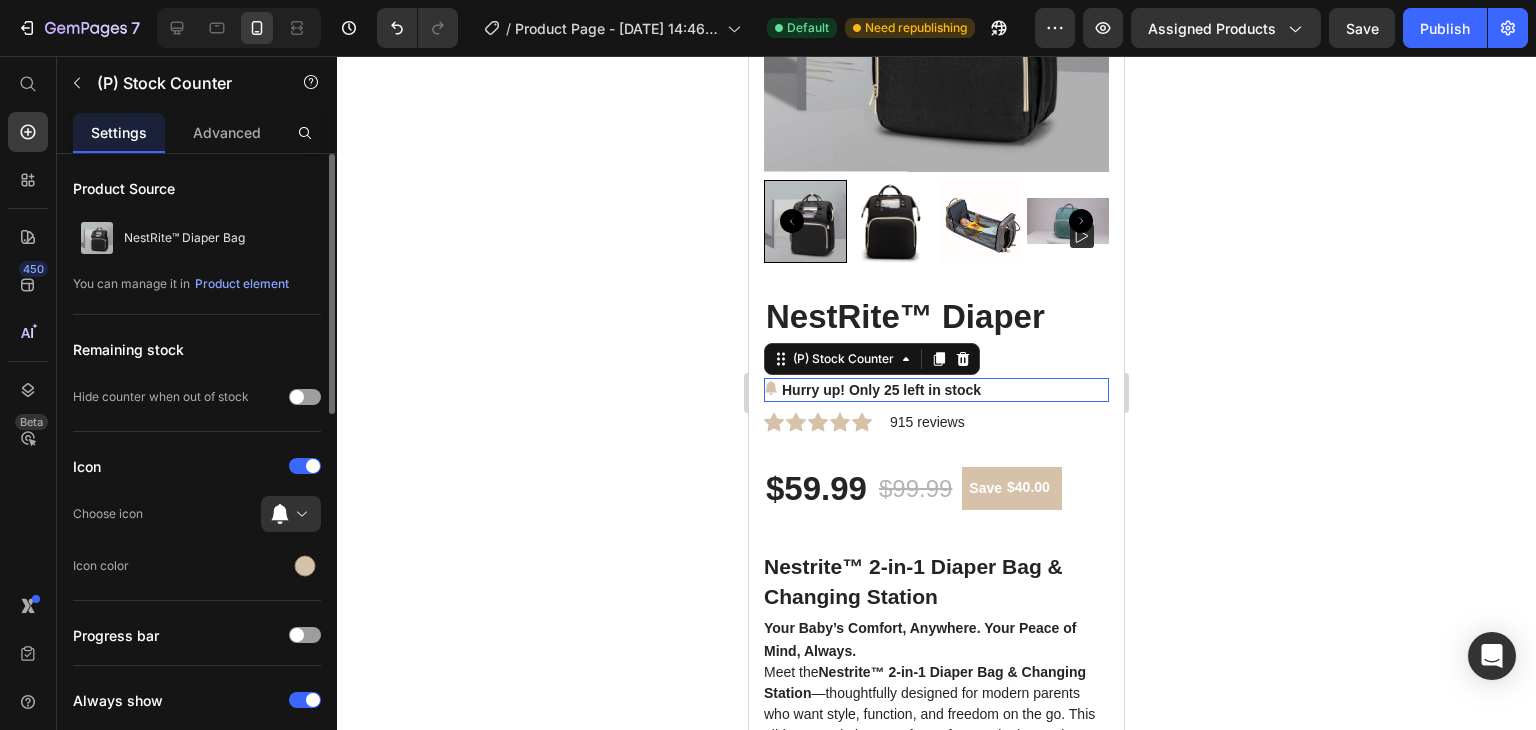 click on "Hurry up! Only 25 left in stock" at bounding box center [881, 390] 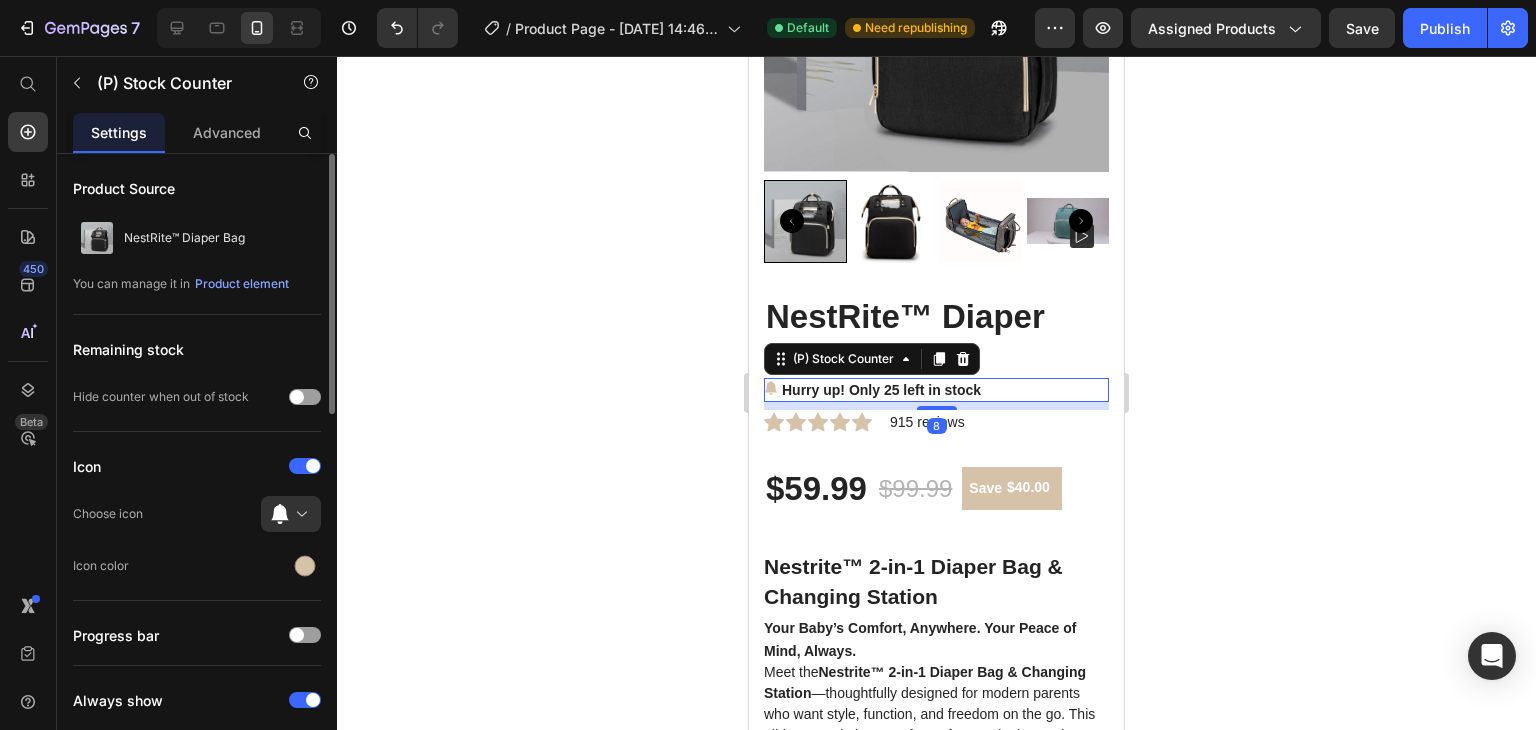click on "Hurry up! Only 25 left in stock" at bounding box center (881, 390) 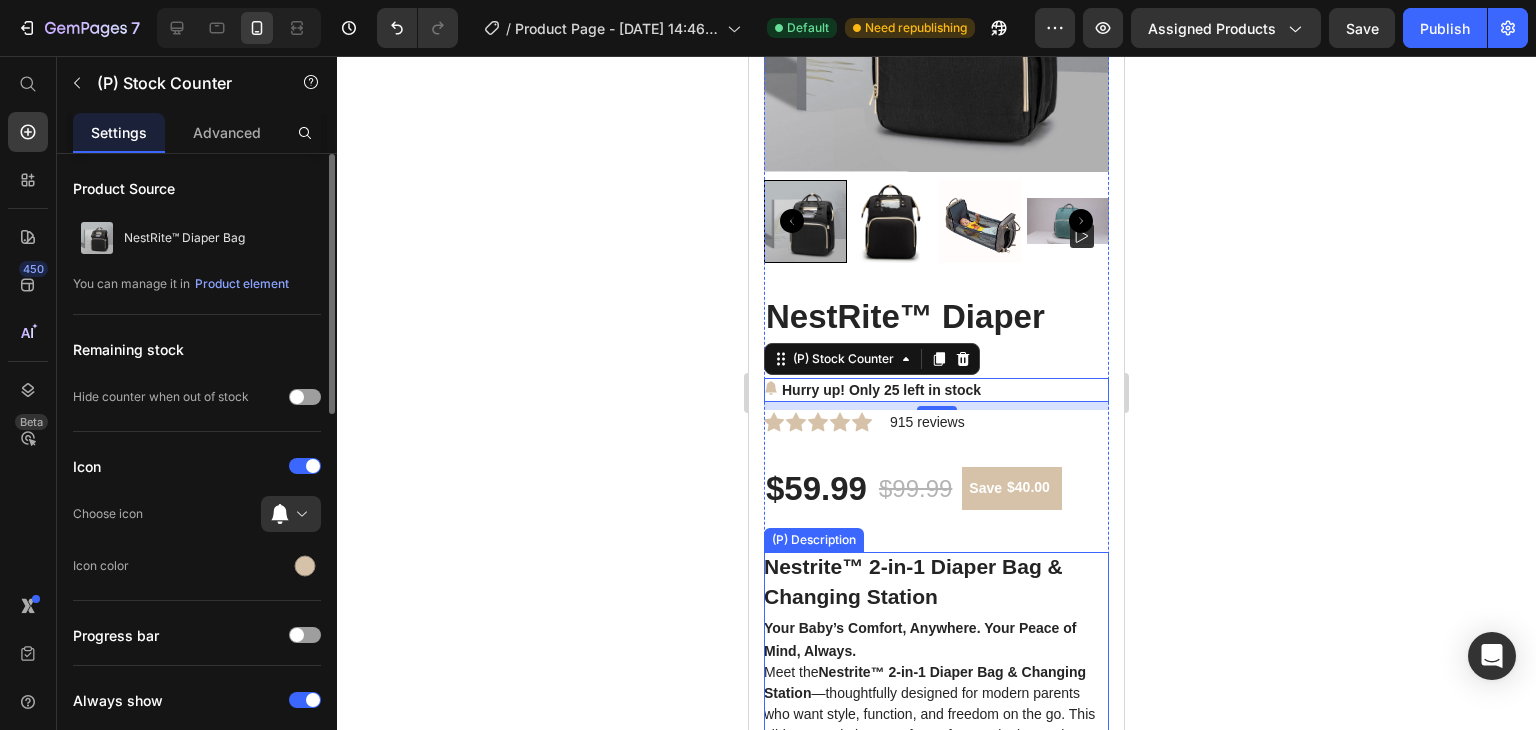 click on "Nestrite™ 2-in-1 Diaper Bag & Changing Station" at bounding box center [913, 581] 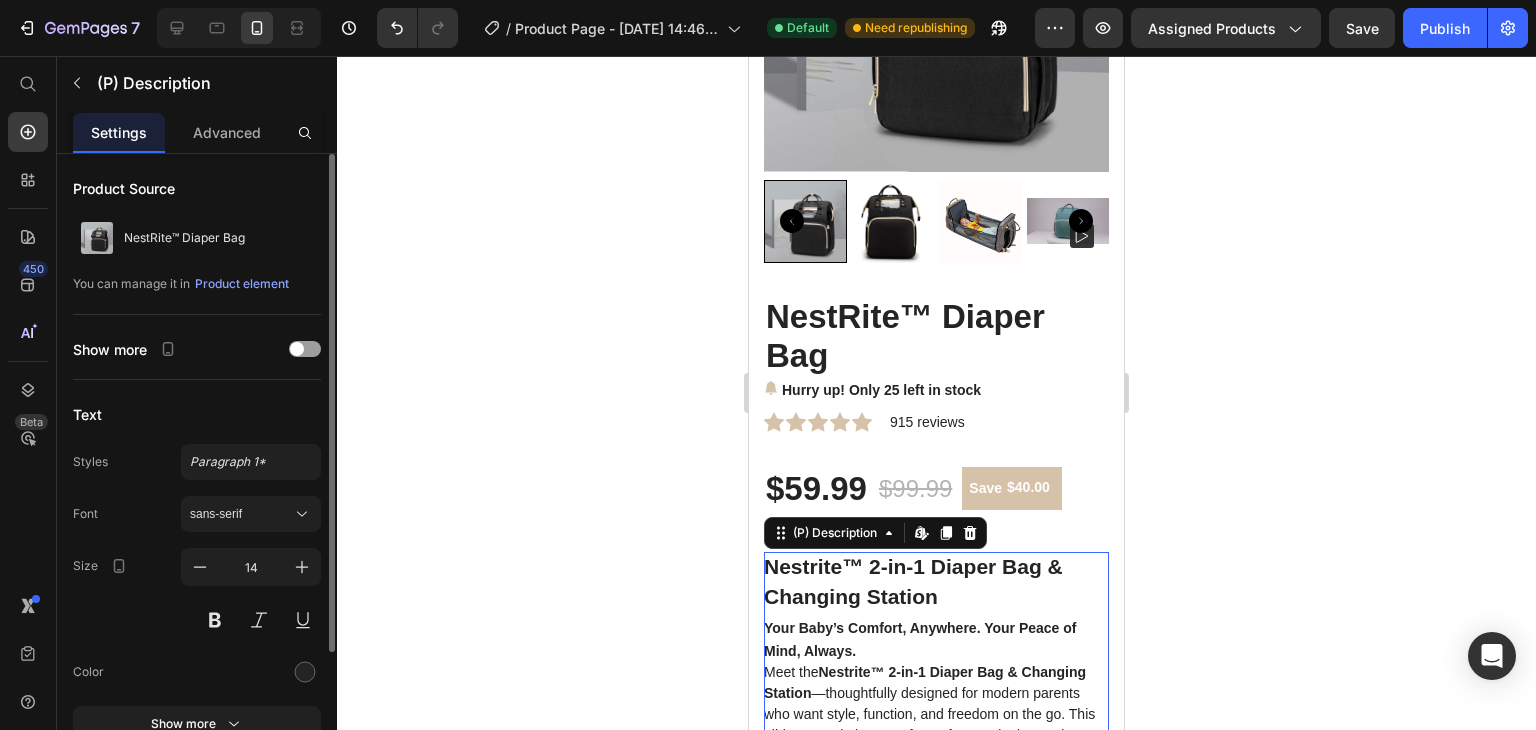 click on "Nestrite™ 2-in-1 Diaper Bag & Changing Station" at bounding box center [913, 581] 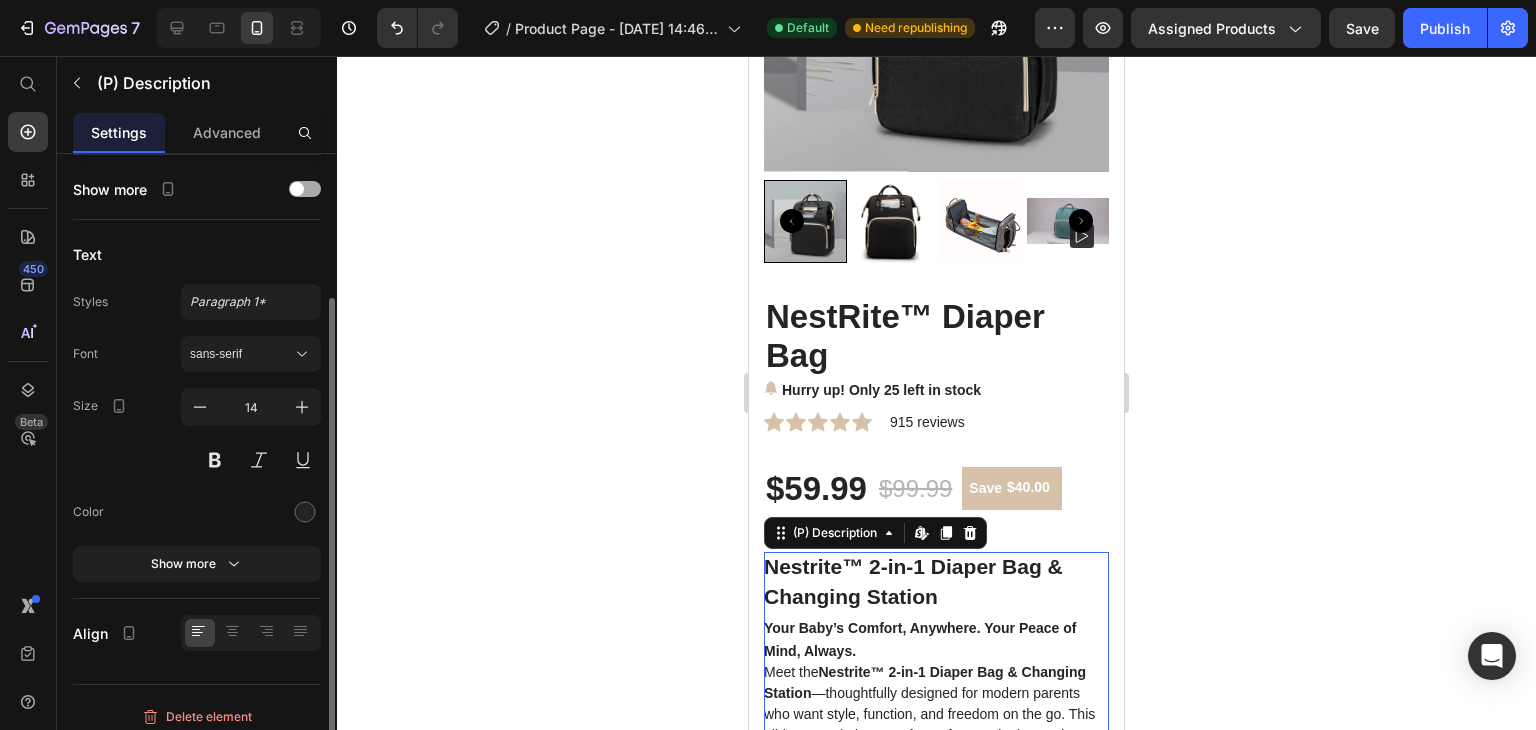 scroll, scrollTop: 0, scrollLeft: 0, axis: both 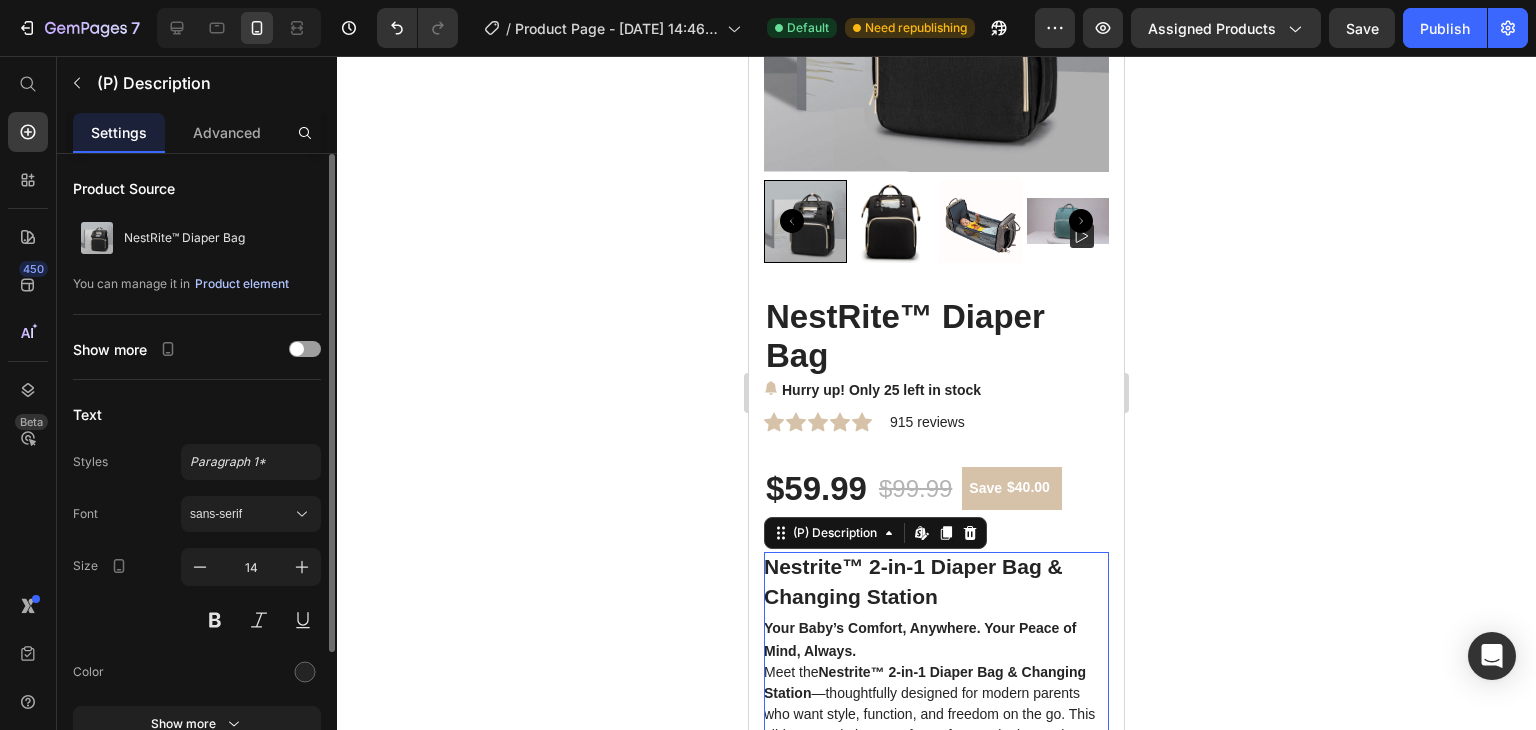 click on "Product element" at bounding box center (242, 284) 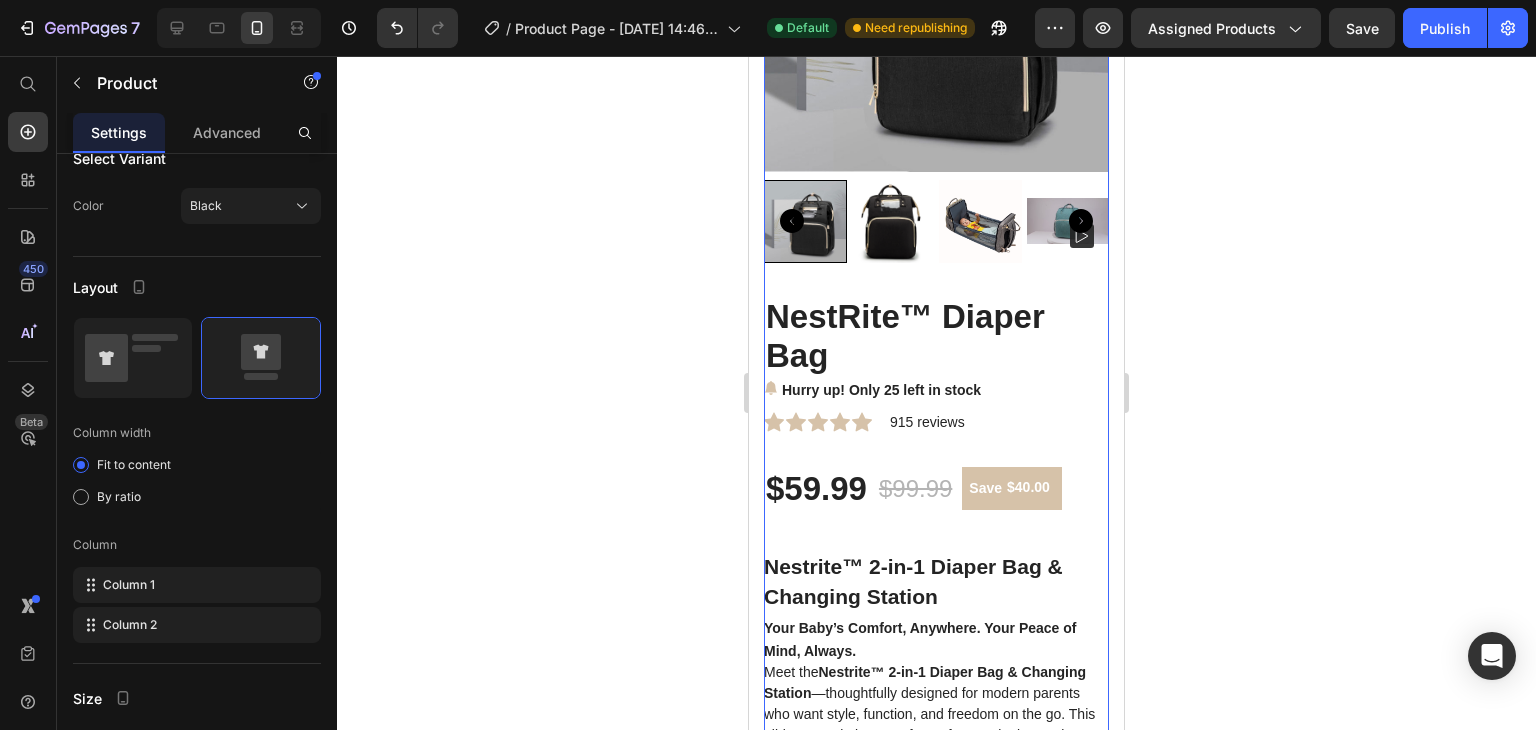 scroll, scrollTop: 620, scrollLeft: 0, axis: vertical 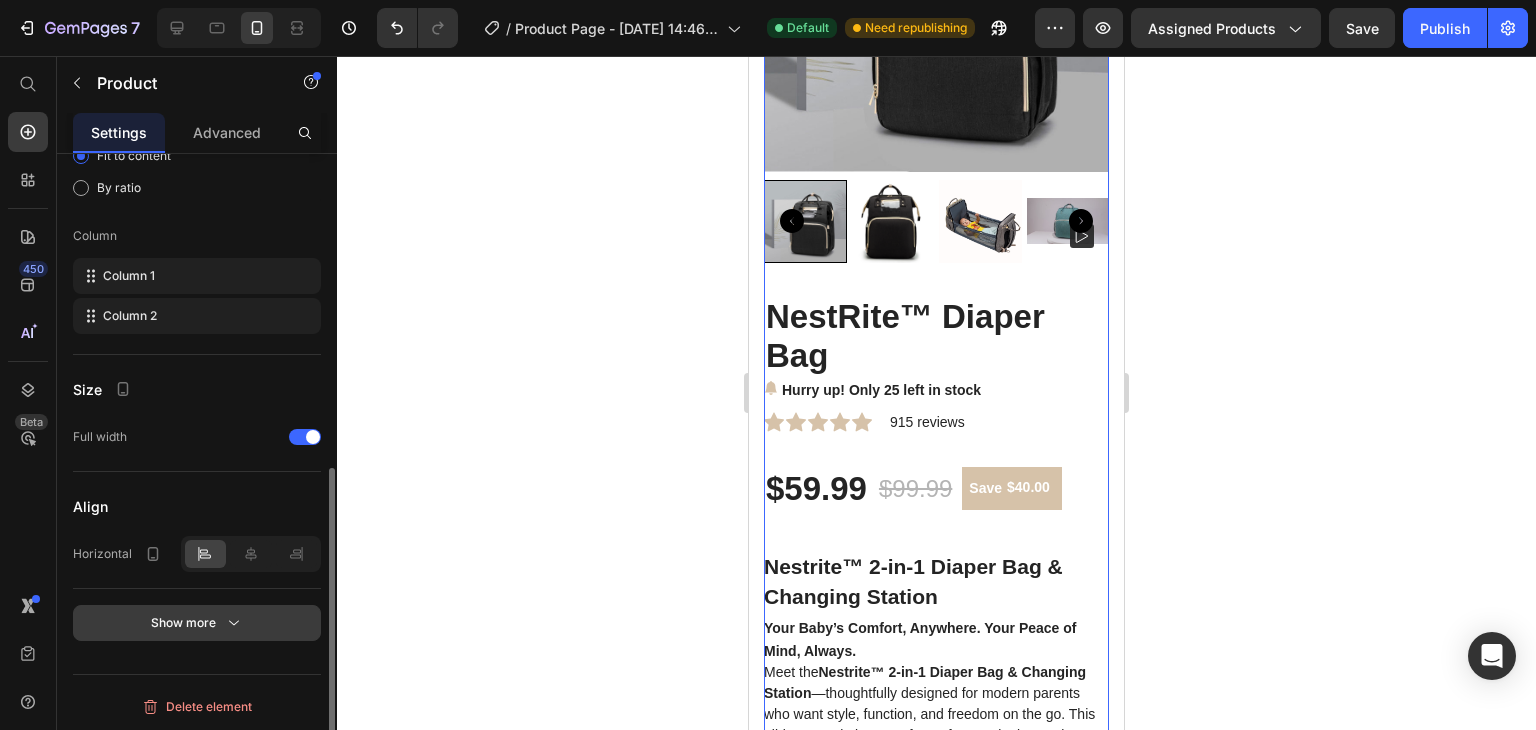 click on "Show more" at bounding box center [197, 623] 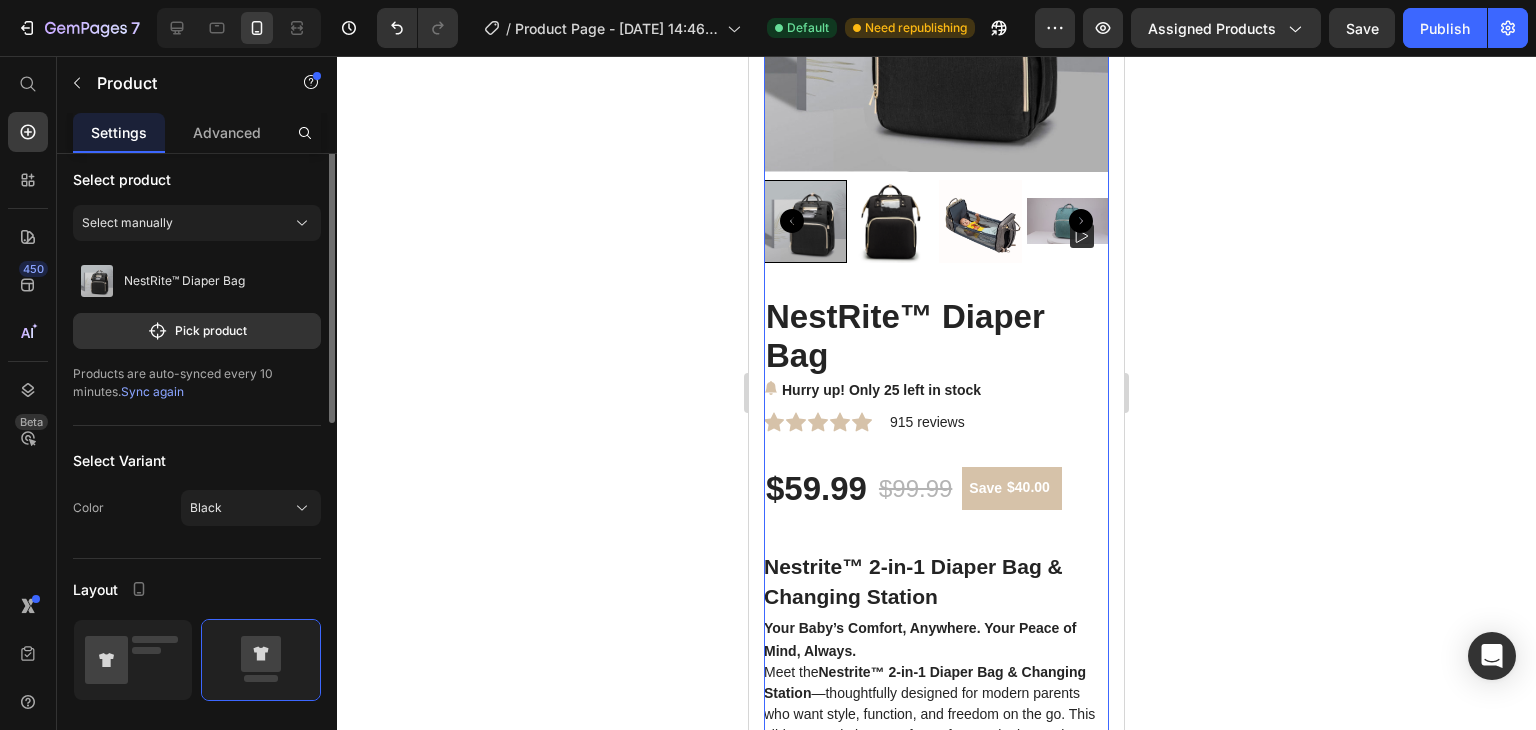 scroll, scrollTop: 0, scrollLeft: 0, axis: both 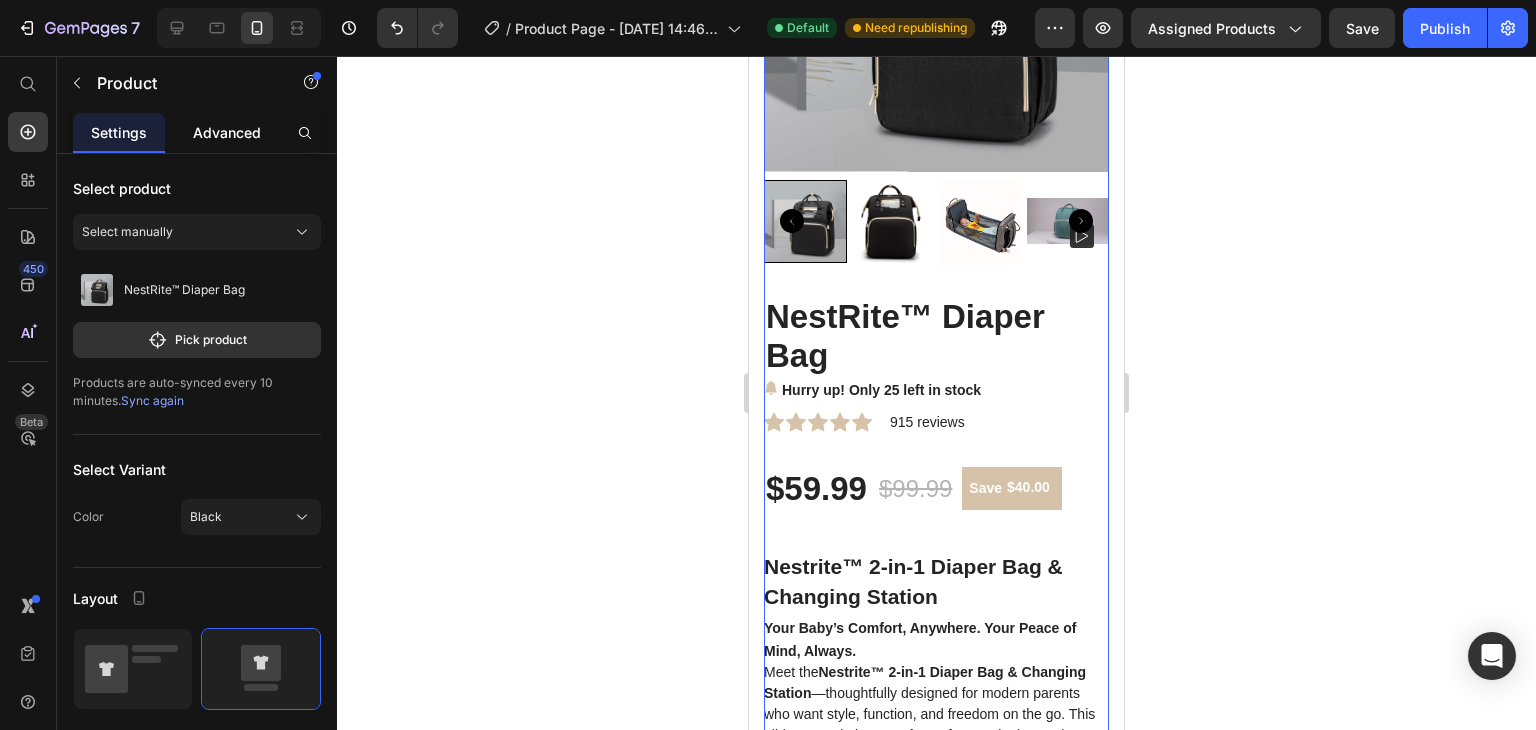 click on "Advanced" at bounding box center (227, 132) 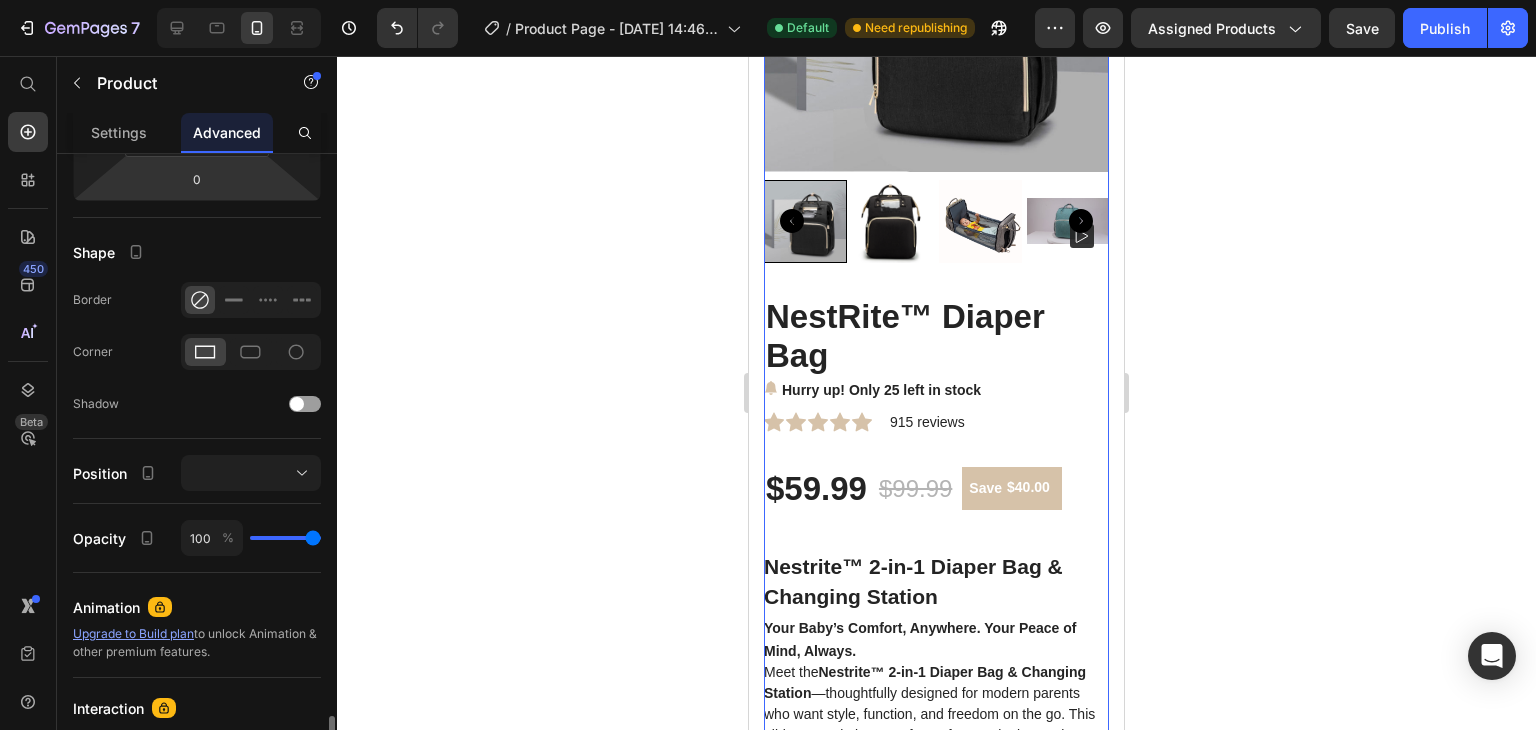 scroll, scrollTop: 670, scrollLeft: 0, axis: vertical 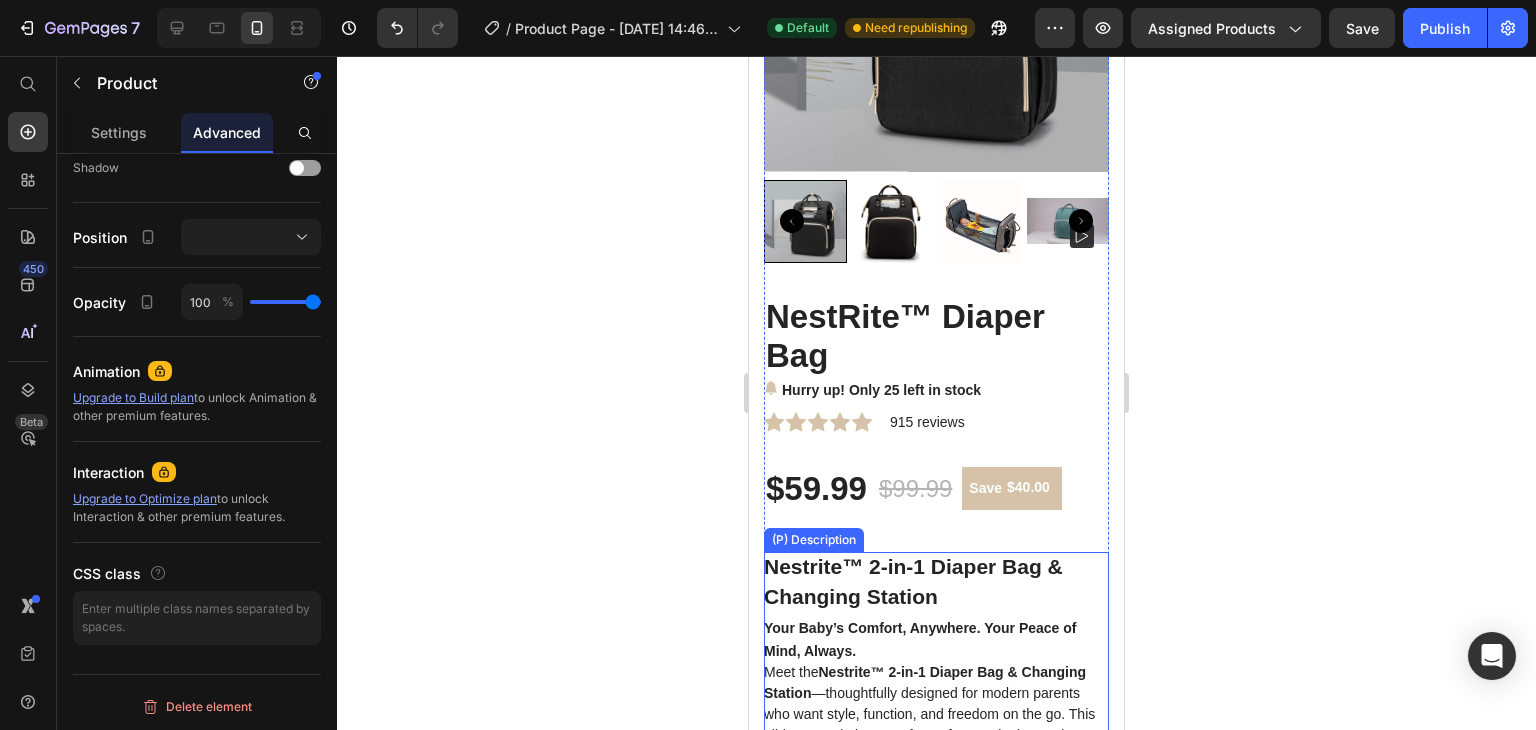 click on "Nestrite™ 2-in-1 Diaper Bag & Changing Station
Your Baby’s Comfort, Anywhere. Your Peace of Mind, Always.
Meet the  Nestrite™ 2-in-1 Diaper Bag & Changing Station —thoughtfully designed for modern parents who want style, function, and freedom on the go. This all-in-one solution transforms from a sleek, spacious diaper bag into a safe, cushioned changing station or portable bassinet in seconds.
Whether you're at the park, in the car, or visiting family, changing your baby becomes clean, quick, and stress-free—no more searching for a suitable spot or juggling supplies.
✨  Why Parents Love It :
Instant Changing Station : Folds out into a waterproof, padded station with side walls for added safety—perfect for diaper changes or nap time on the go.
Smart Storage : Multiple insulated pockets for bottles, dedicated wipe and diaper compartments, and space for your essentials too.
Comfort on the Go
Modern & Minimalist
Hands-Free Freedom
✅  :" at bounding box center [936, 1076] 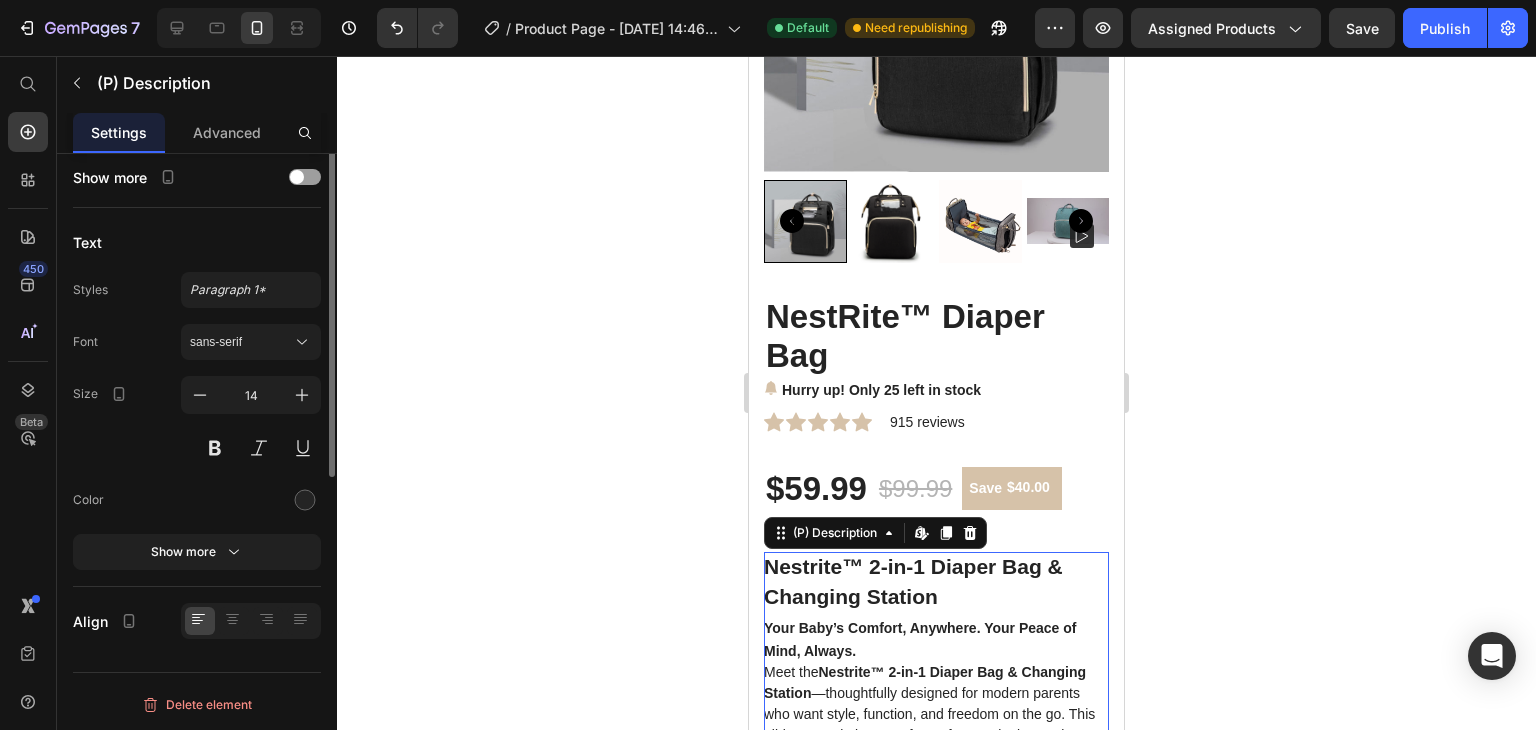 scroll, scrollTop: 0, scrollLeft: 0, axis: both 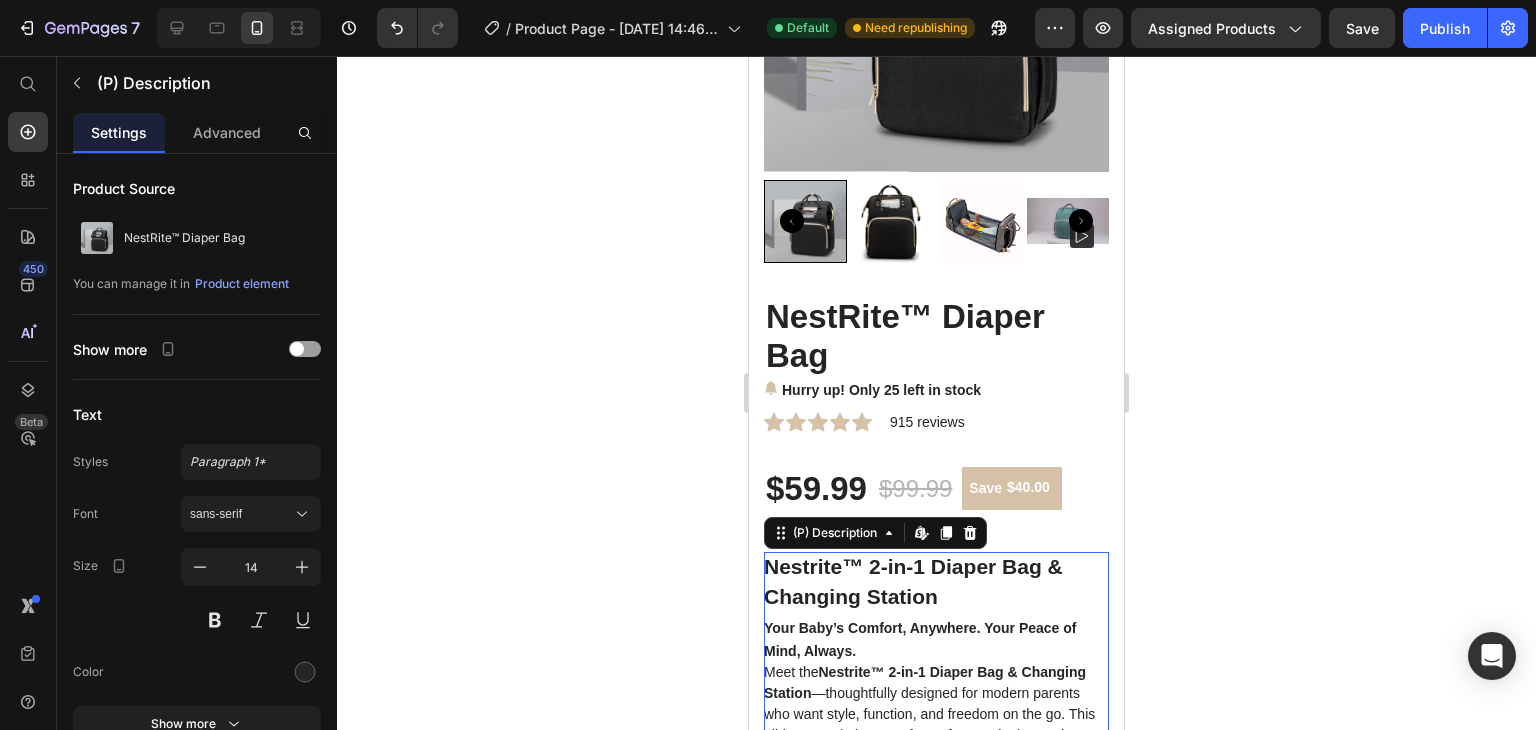 click on "Nestrite™ 2-in-1 Diaper Bag & Changing Station
Your Baby’s Comfort, Anywhere. Your Peace of Mind, Always.
Meet the  Nestrite™ 2-in-1 Diaper Bag & Changing Station —thoughtfully designed for modern parents who want style, function, and freedom on the go. This all-in-one solution transforms from a sleek, spacious diaper bag into a safe, cushioned changing station or portable bassinet in seconds.
Whether you're at the park, in the car, or visiting family, changing your baby becomes clean, quick, and stress-free—no more searching for a suitable spot or juggling supplies.
✨  Why Parents Love It :
Instant Changing Station : Folds out into a waterproof, padded station with side walls for added safety—perfect for diaper changes or nap time on the go.
Smart Storage : Multiple insulated pockets for bottles, dedicated wipe and diaper compartments, and space for your essentials too.
Comfort on the Go
Modern & Minimalist
Hands-Free Freedom
✅  :" at bounding box center (936, 1076) 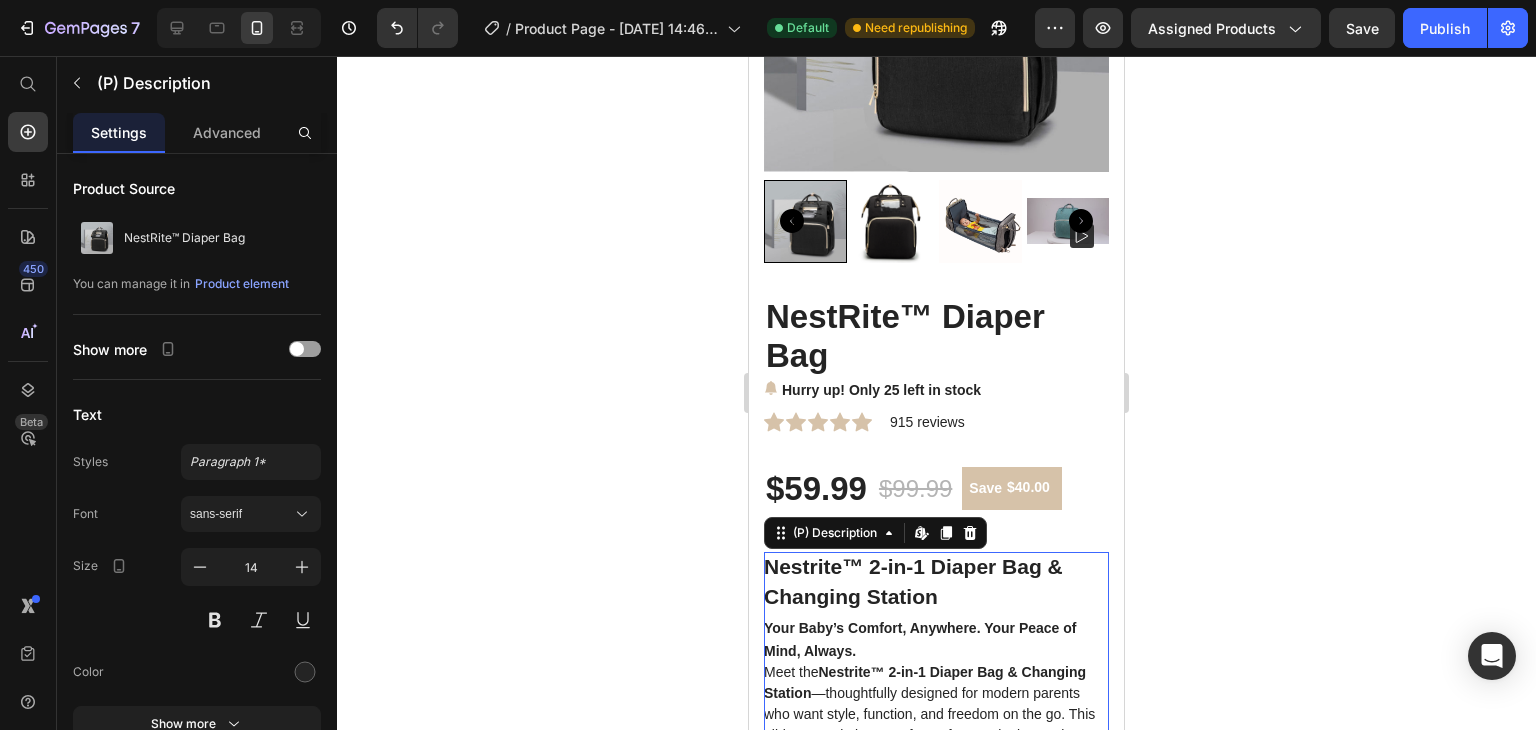 click on "Nestrite™ 2-in-1 Diaper Bag & Changing Station" at bounding box center (913, 581) 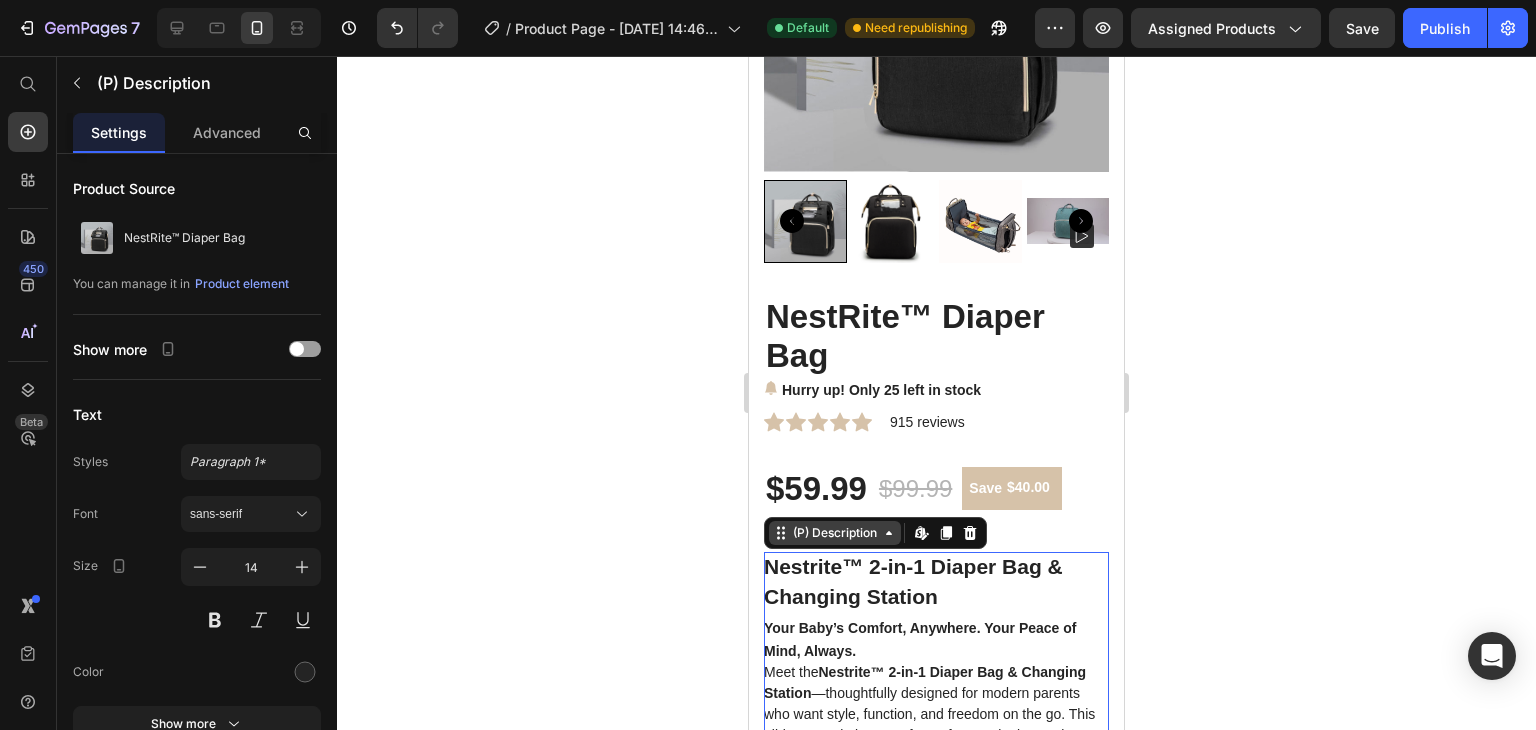 click on "(P) Description" at bounding box center (835, 533) 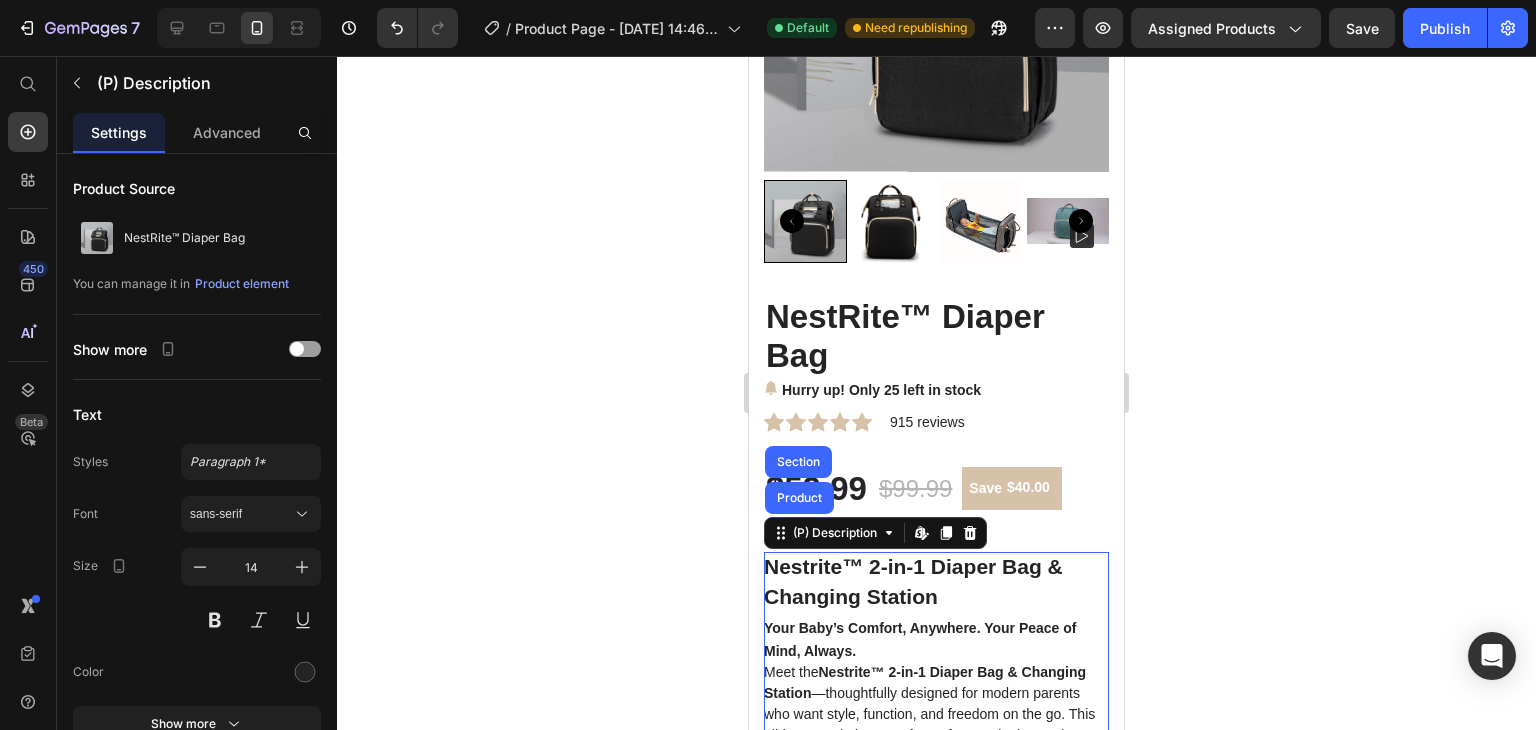 click 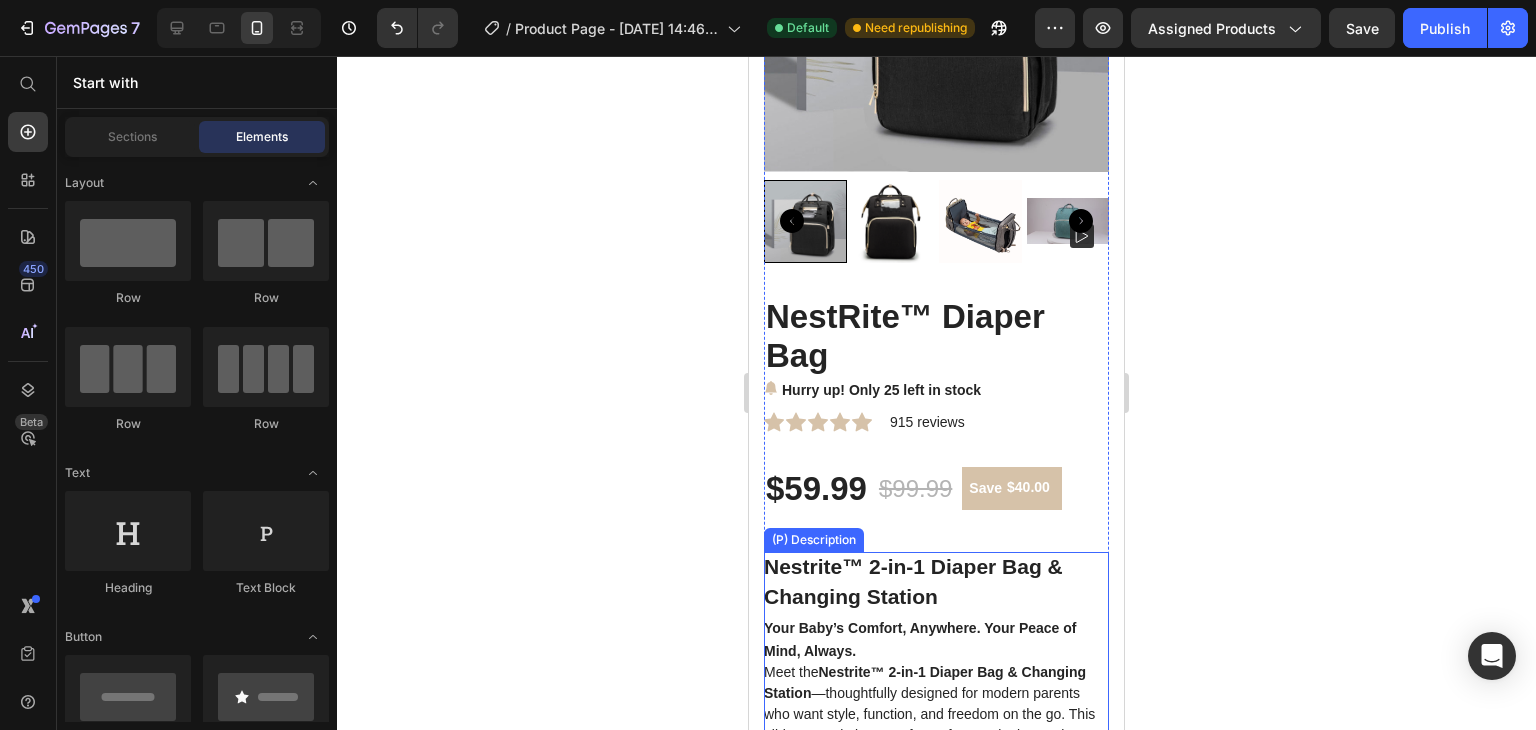 click on "Nestrite™ 2-in-1 Diaper Bag & Changing Station" at bounding box center [913, 581] 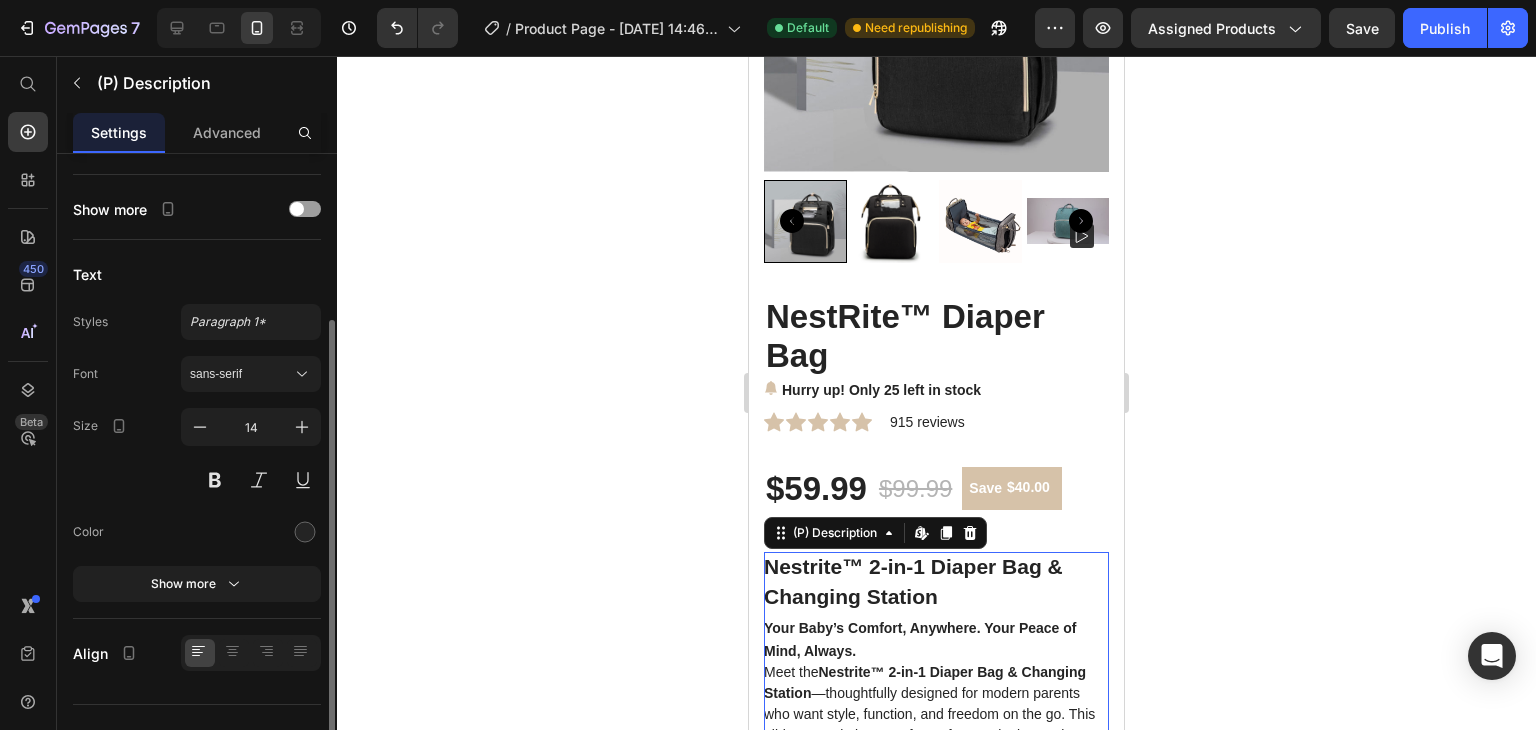 scroll, scrollTop: 171, scrollLeft: 0, axis: vertical 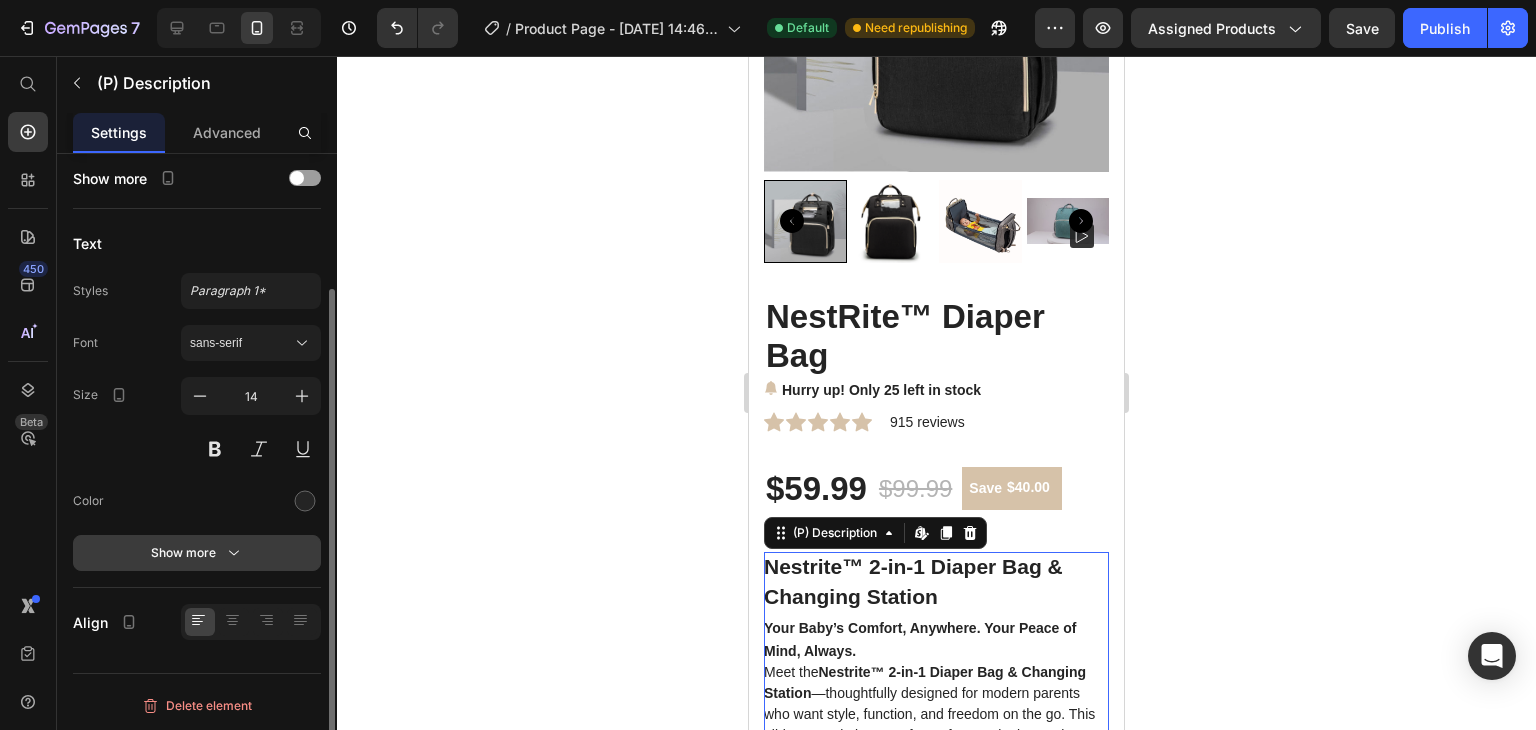 click 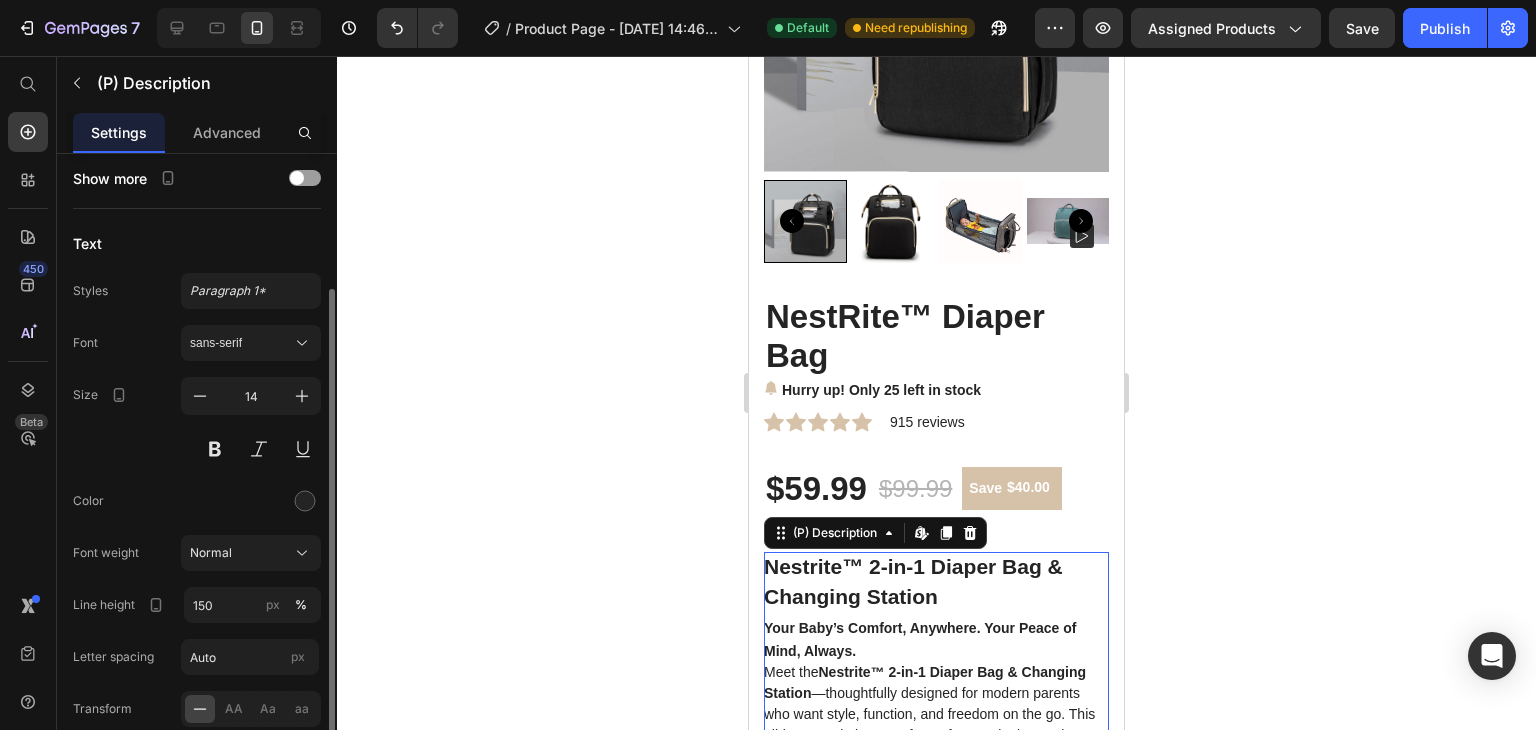 click on "Normal" at bounding box center (211, 553) 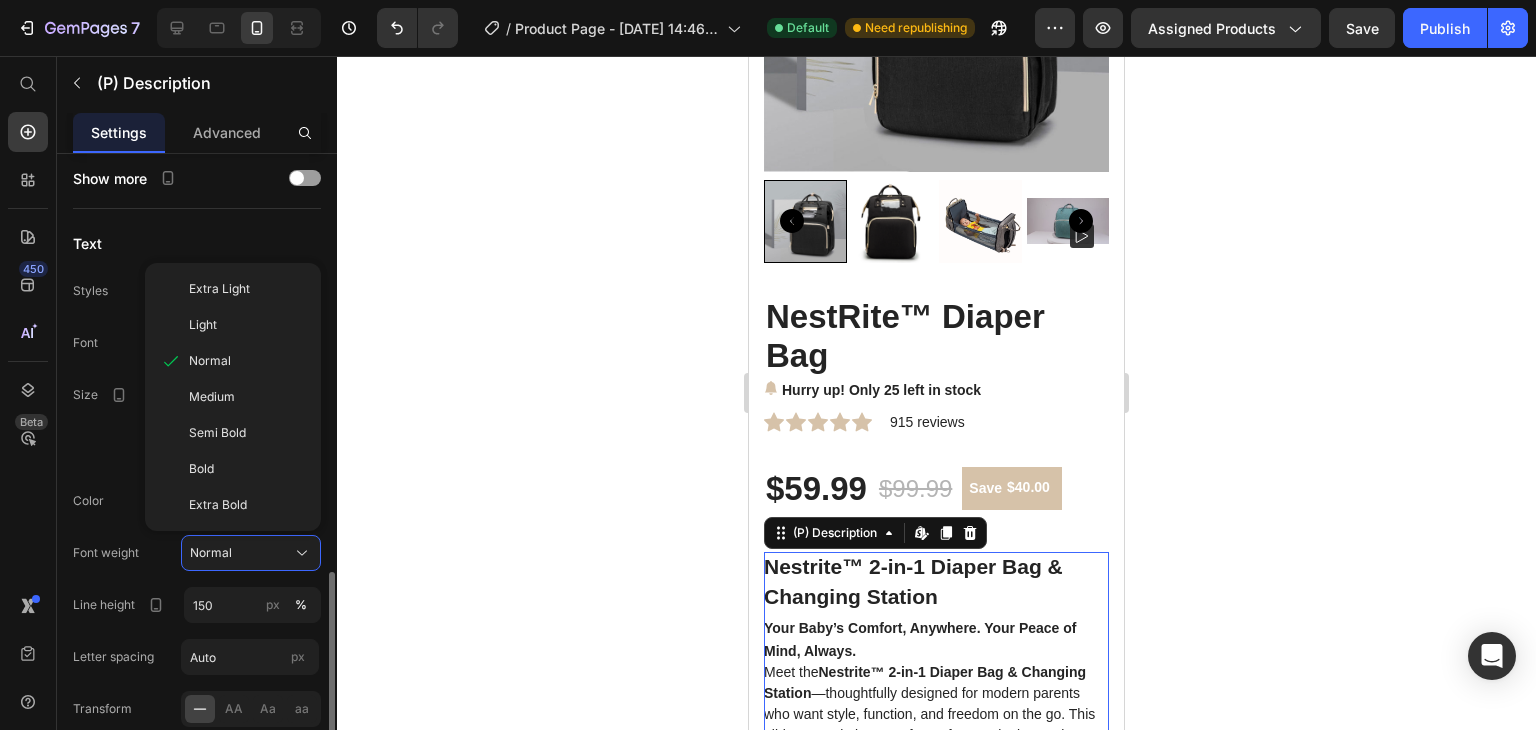 scroll, scrollTop: 368, scrollLeft: 0, axis: vertical 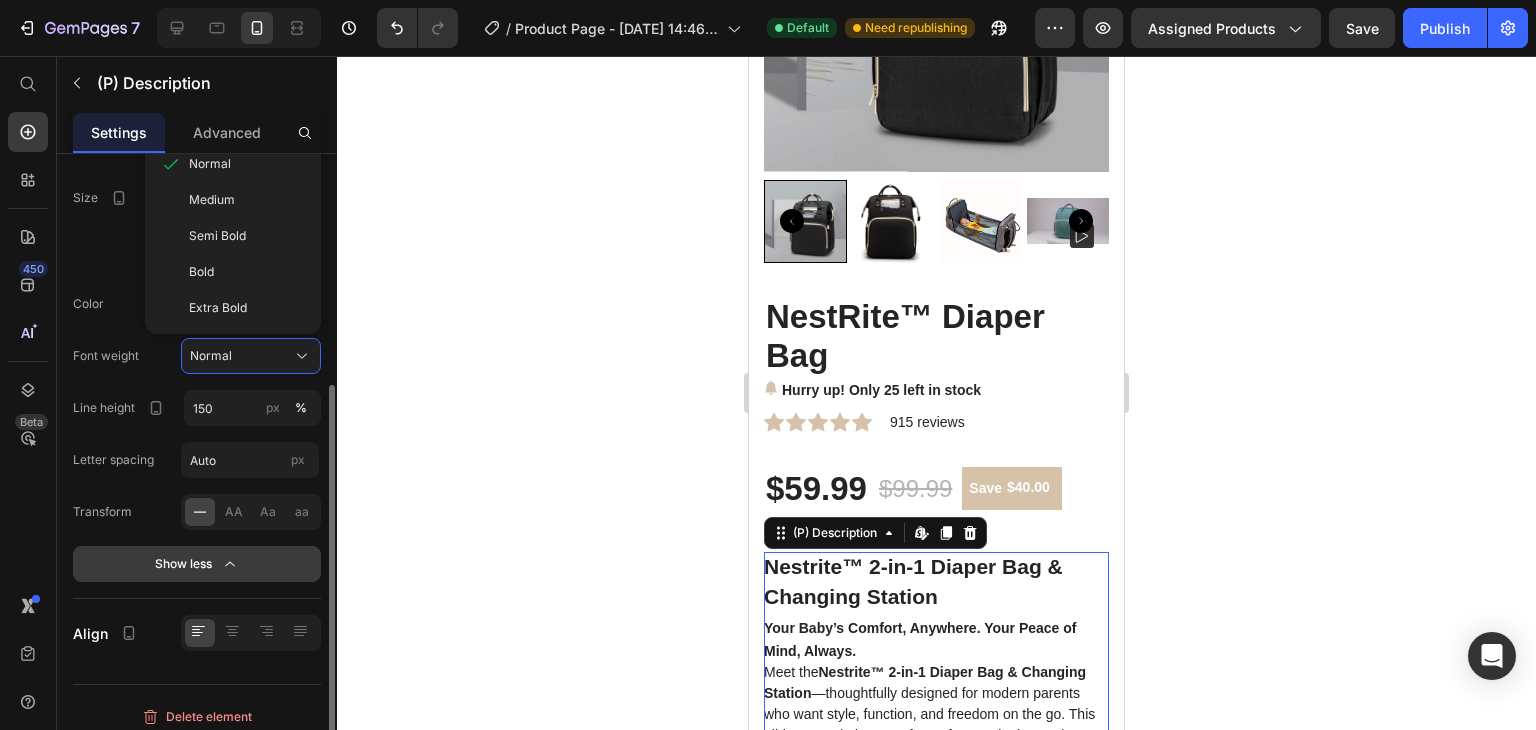 click 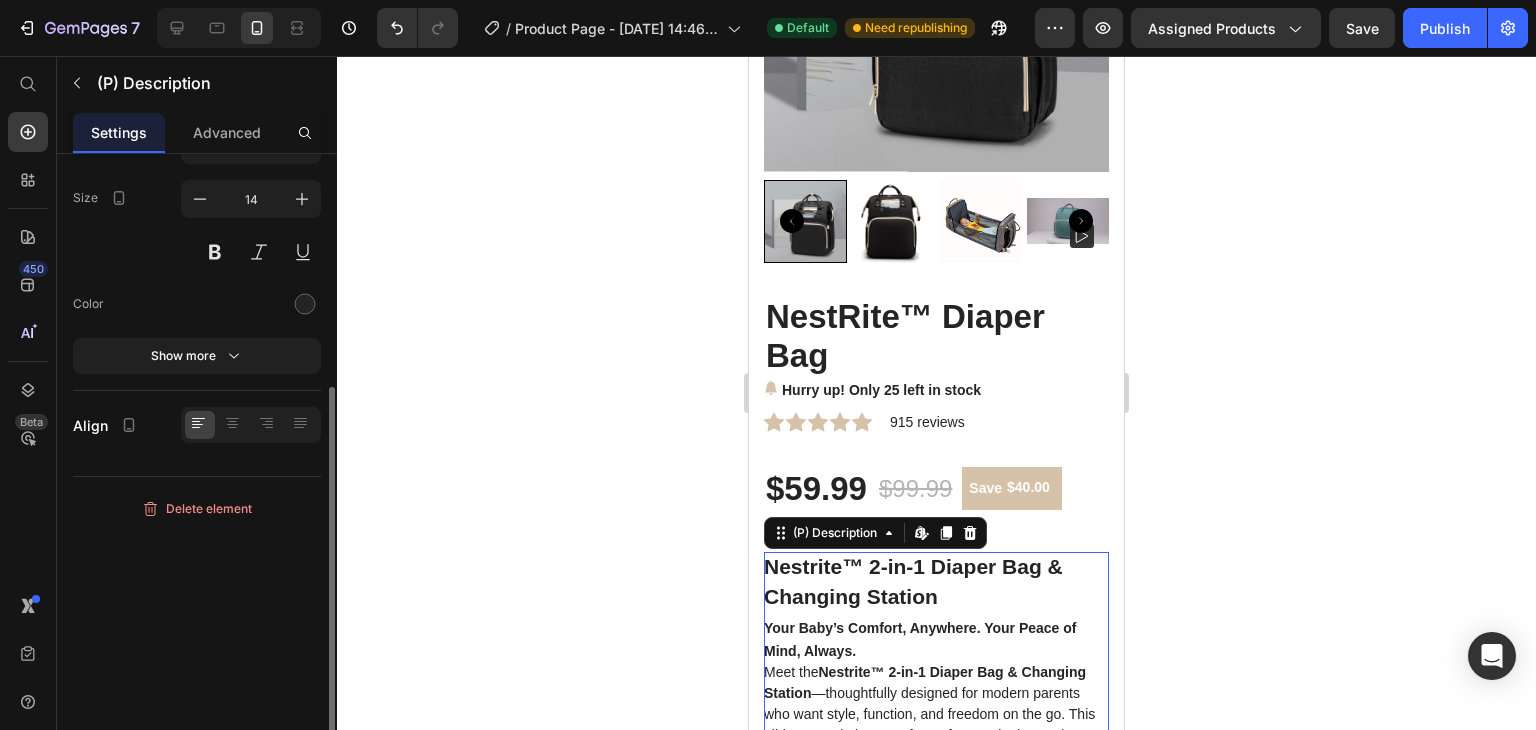 scroll, scrollTop: 0, scrollLeft: 0, axis: both 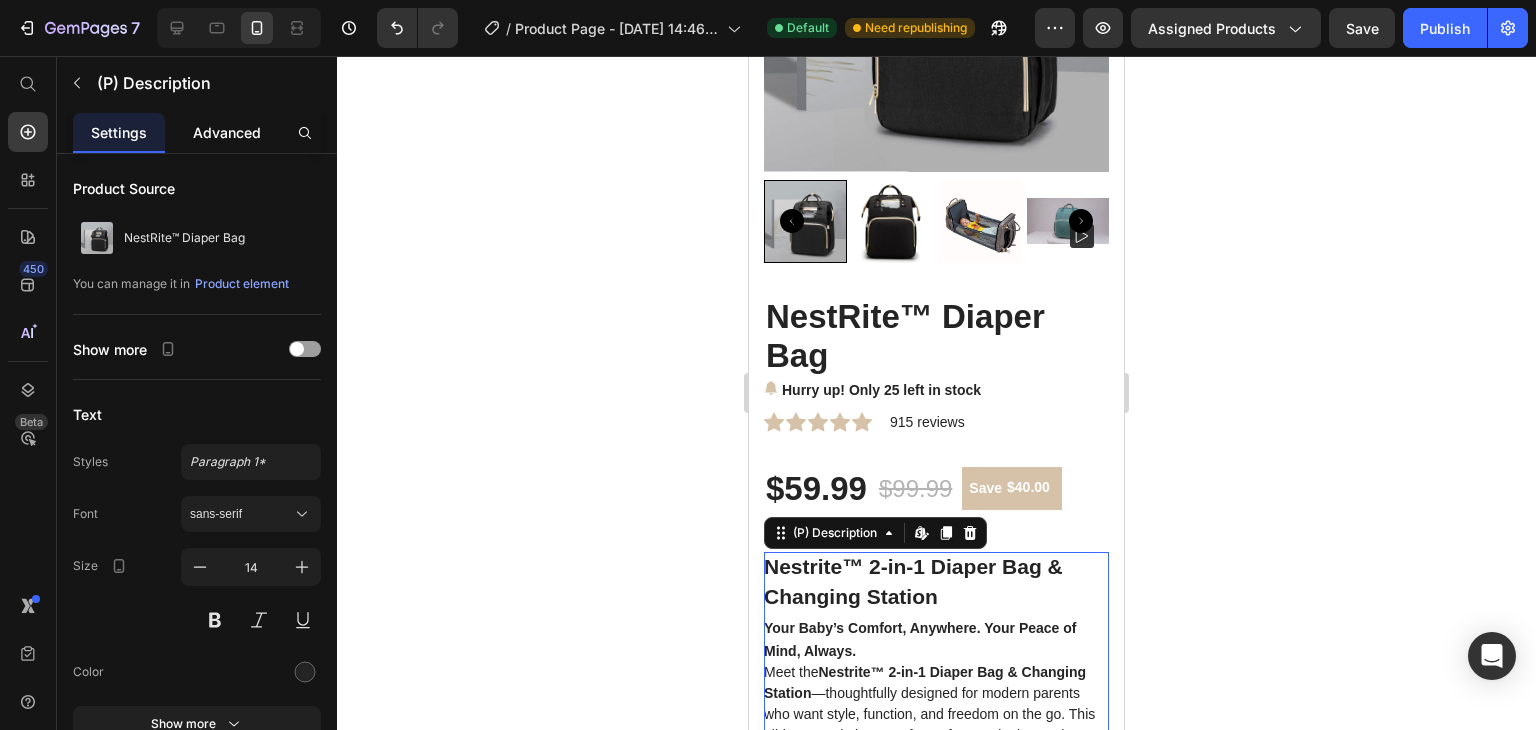 click on "Advanced" 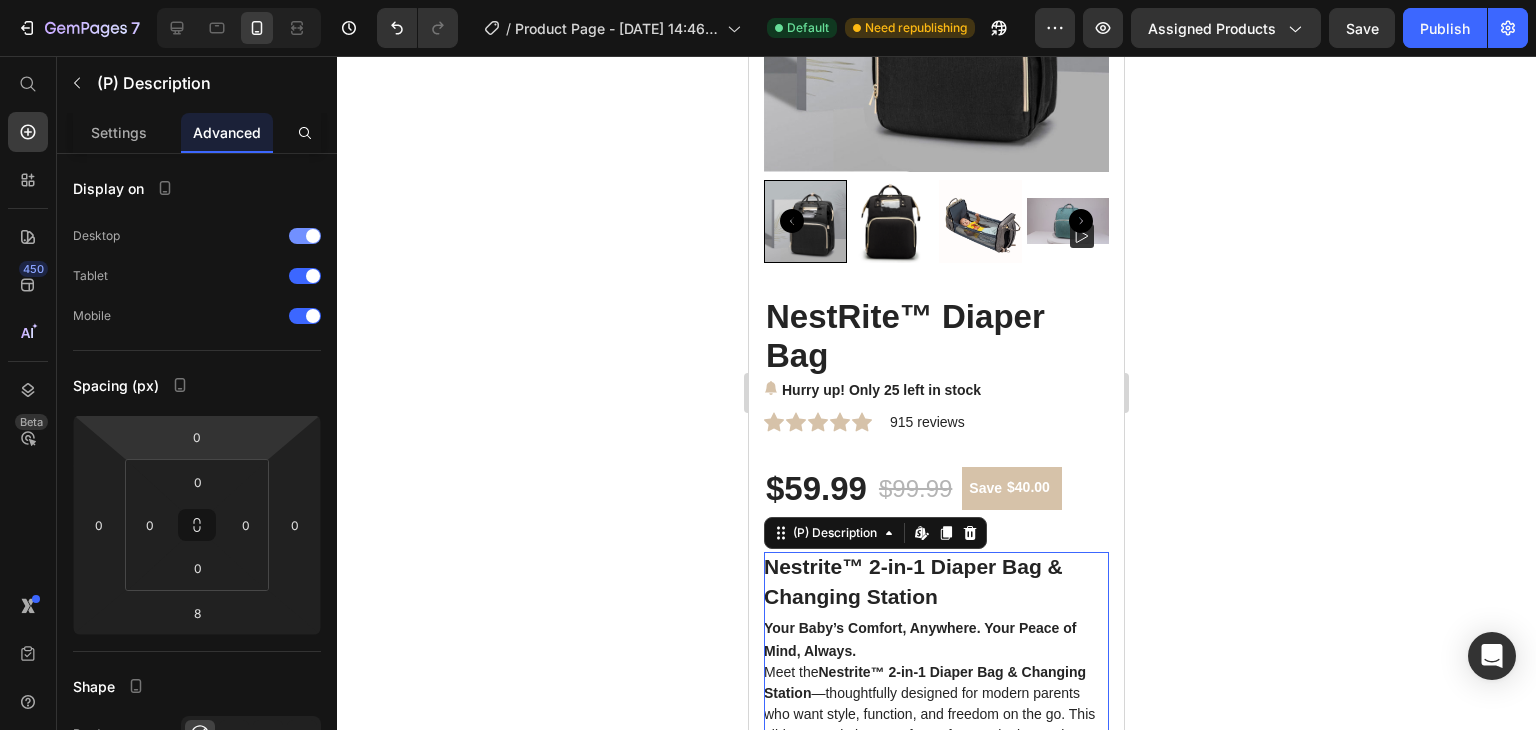 scroll, scrollTop: 670, scrollLeft: 0, axis: vertical 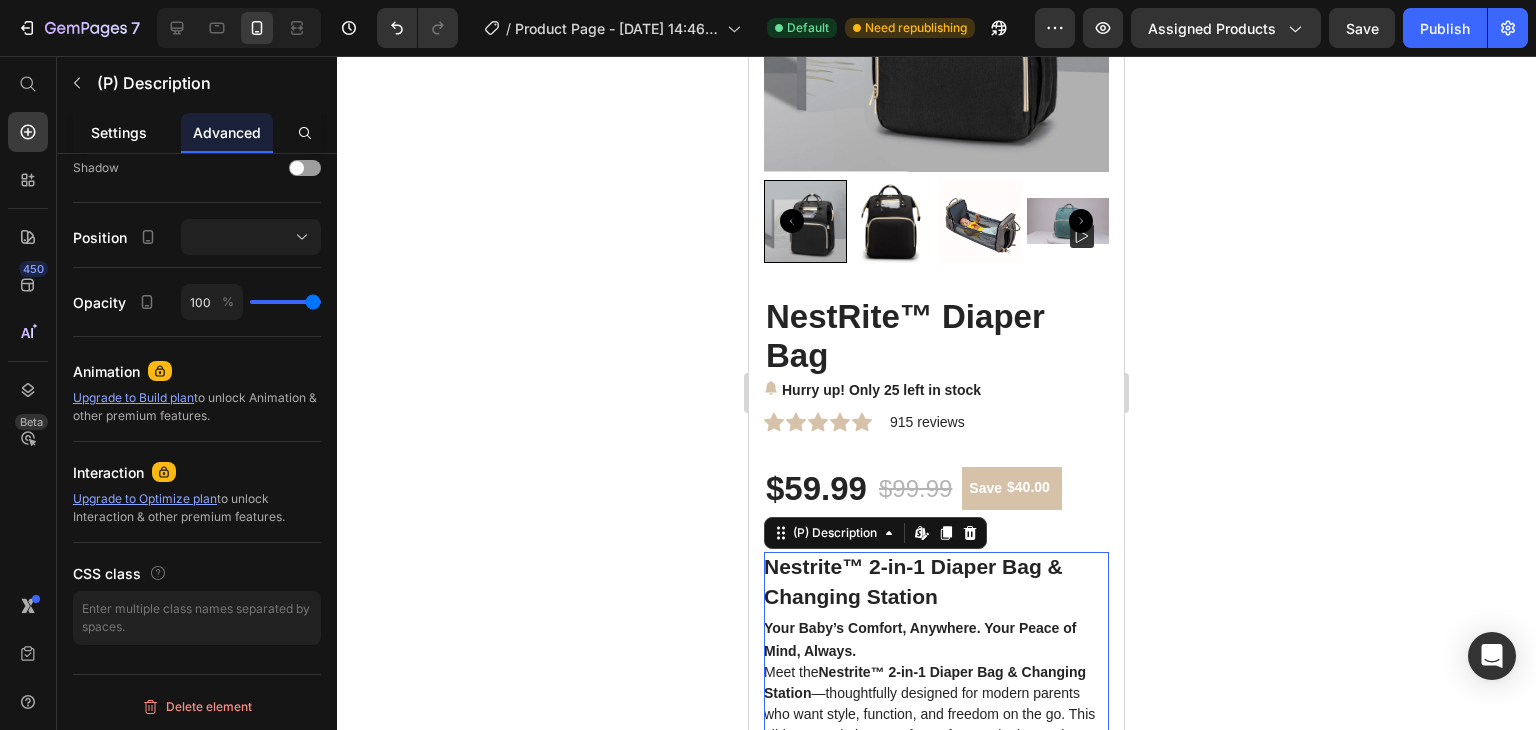 click on "Settings" at bounding box center (119, 132) 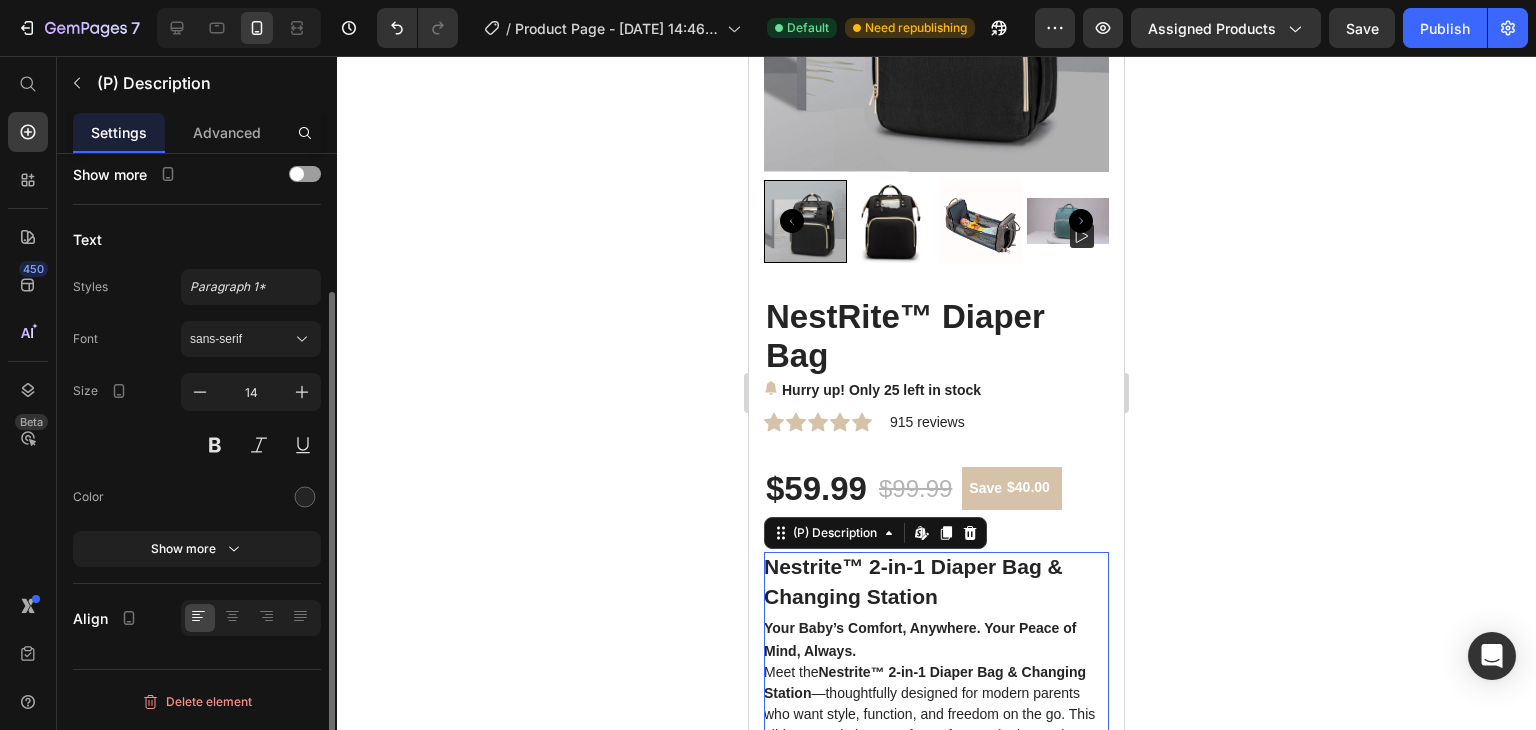 scroll, scrollTop: 0, scrollLeft: 0, axis: both 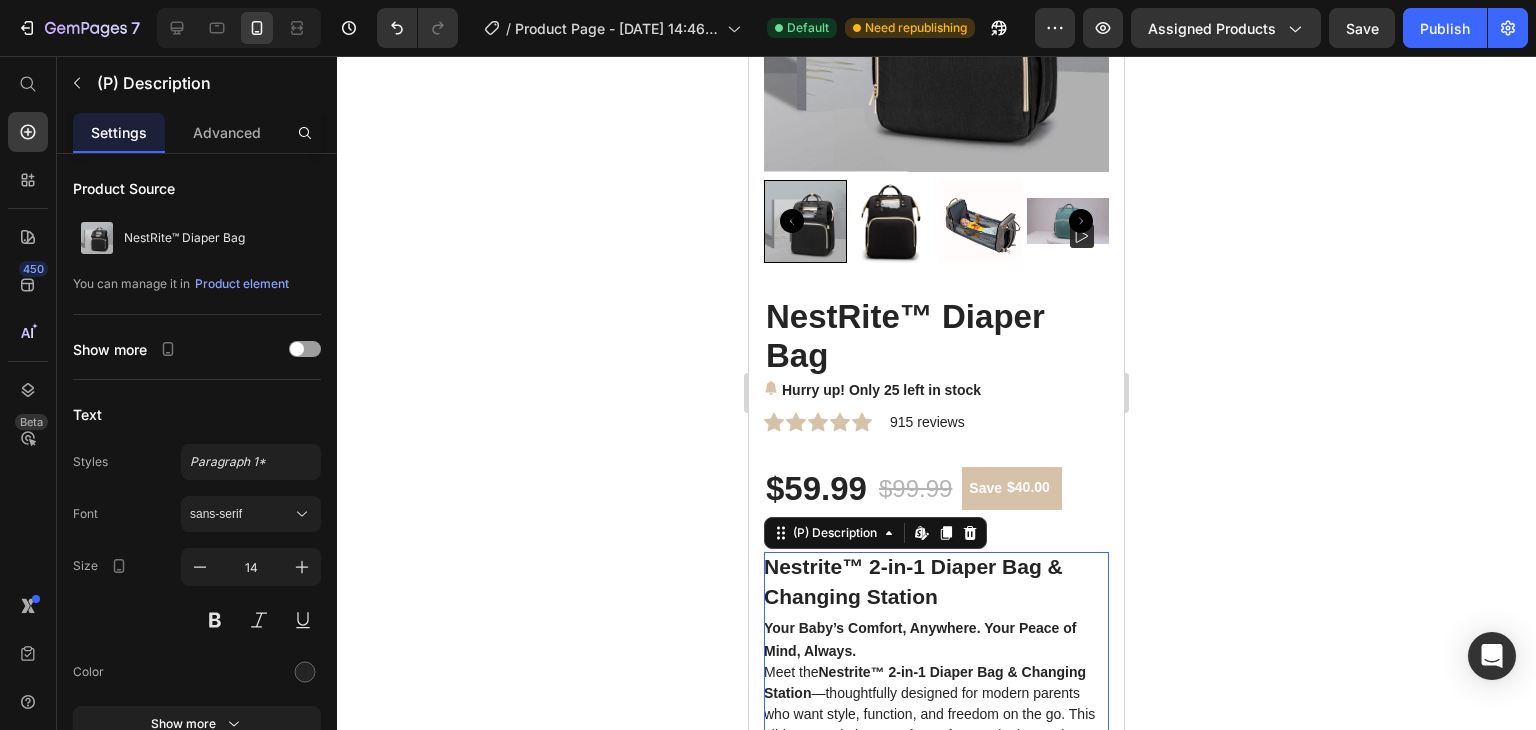 click on "Nestrite™ 2-in-1 Diaper Bag & Changing Station" at bounding box center [913, 581] 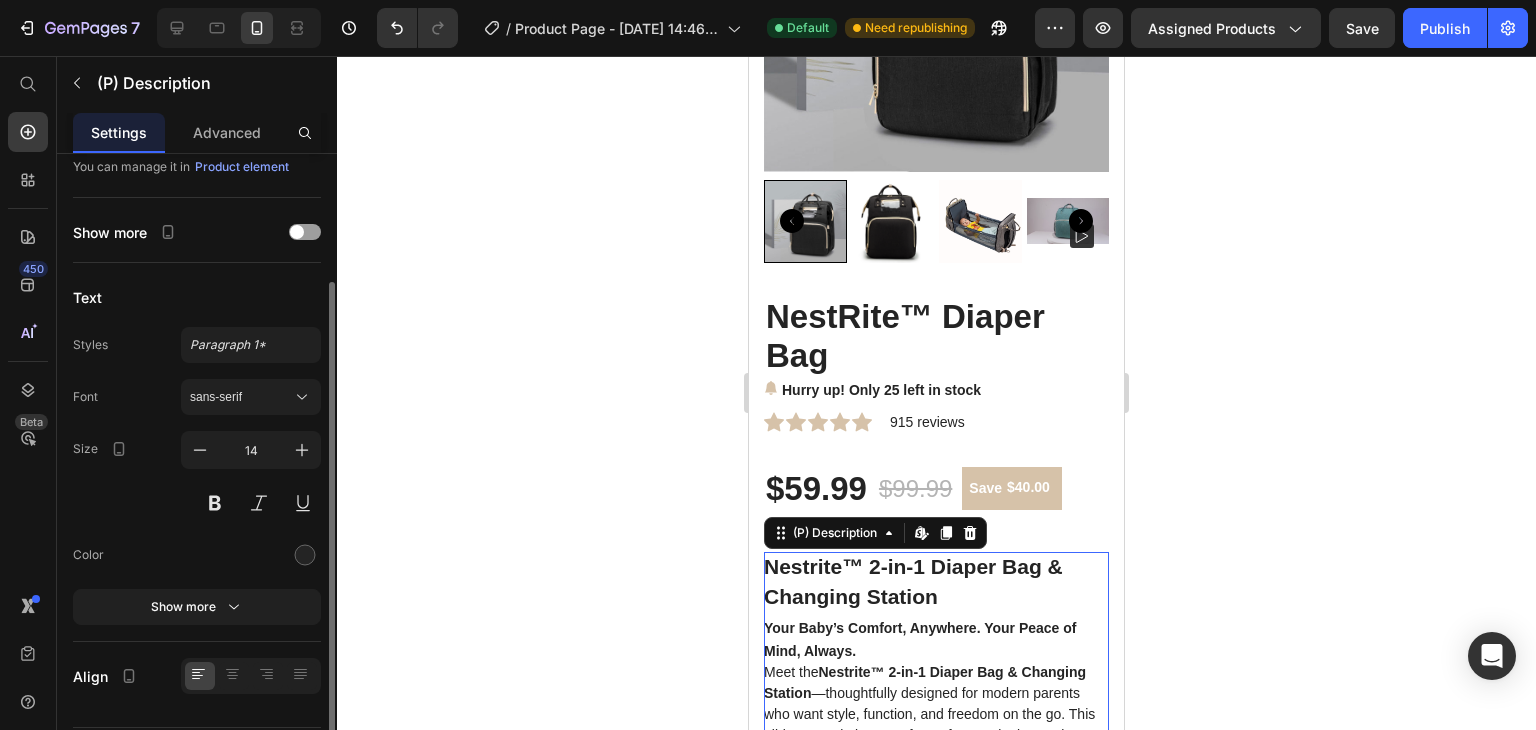 scroll, scrollTop: 171, scrollLeft: 0, axis: vertical 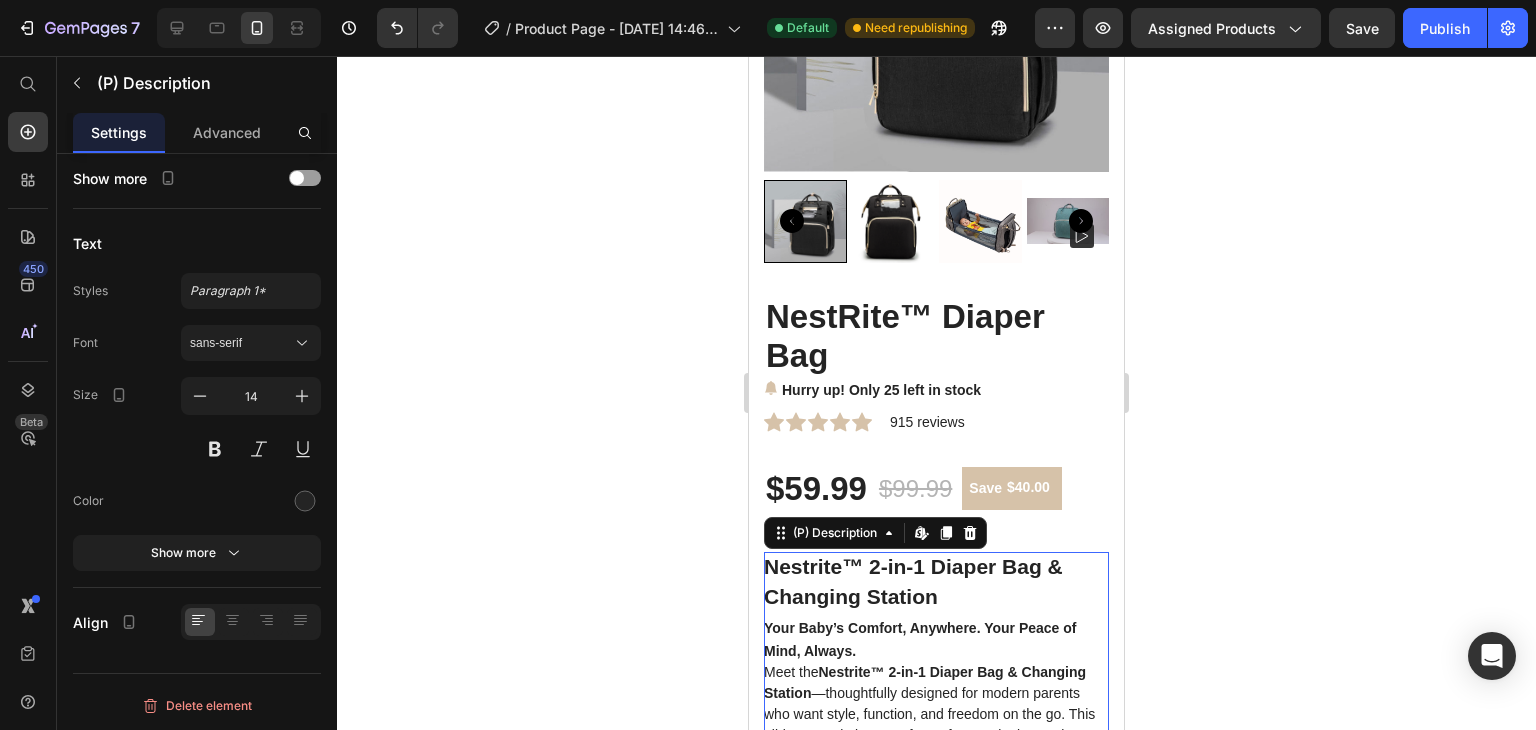 click on "Nestrite™ 2-in-1 Diaper Bag & Changing Station" at bounding box center [913, 581] 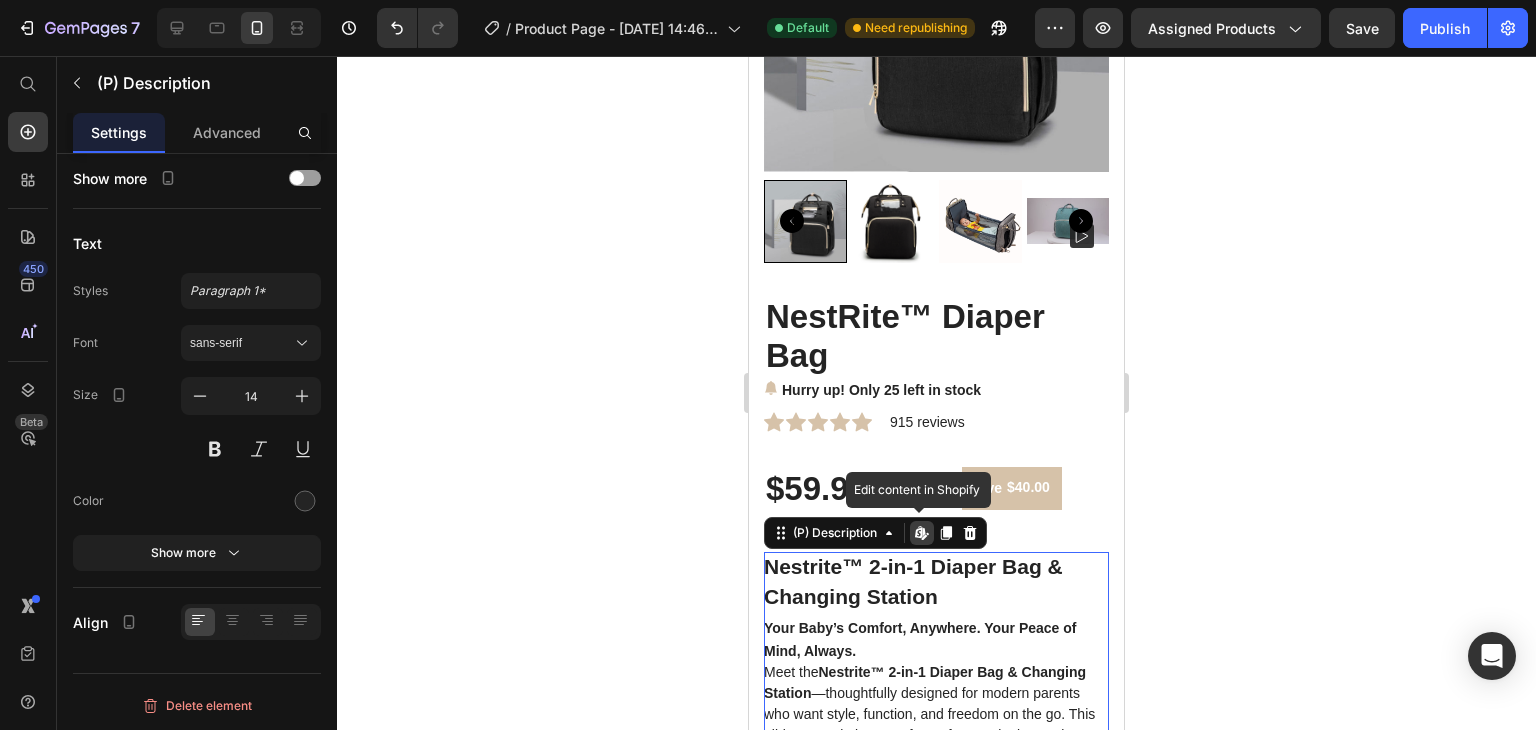 click 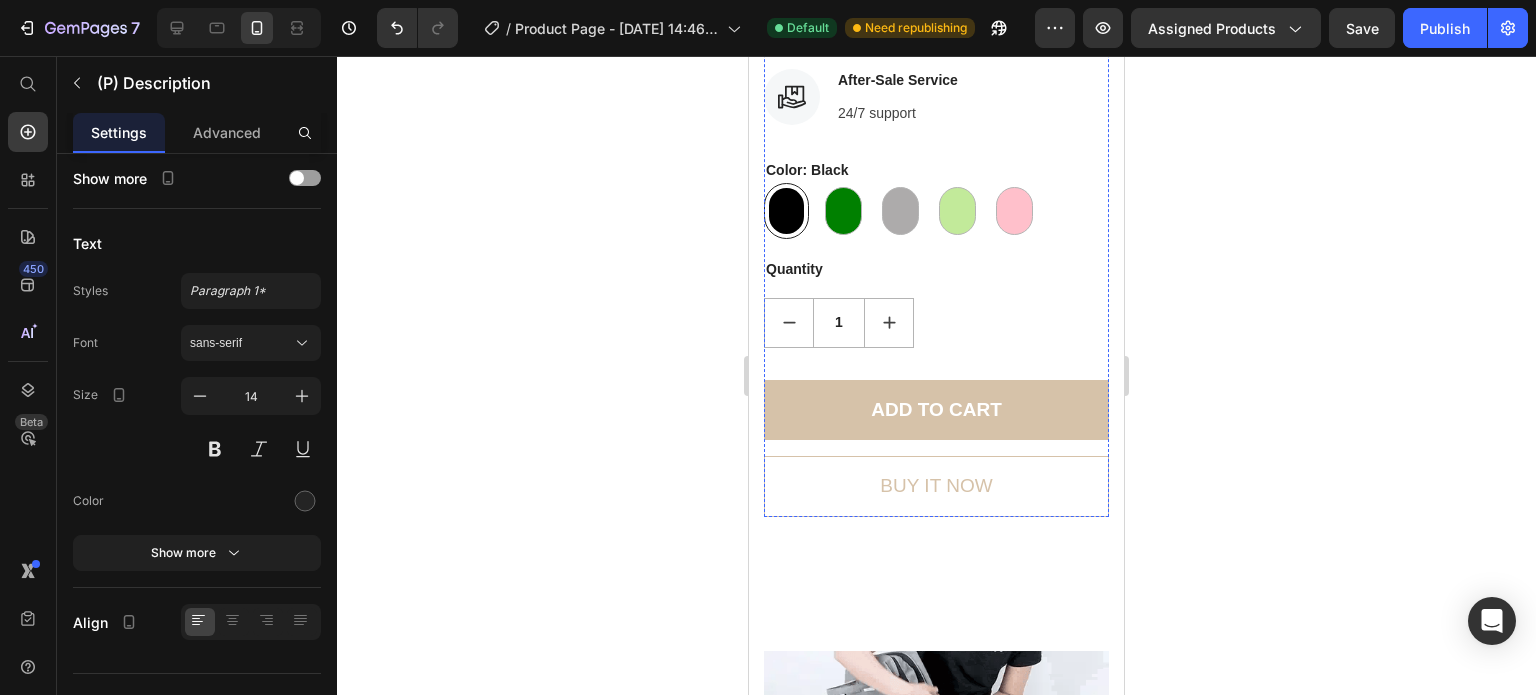 scroll, scrollTop: 2188, scrollLeft: 0, axis: vertical 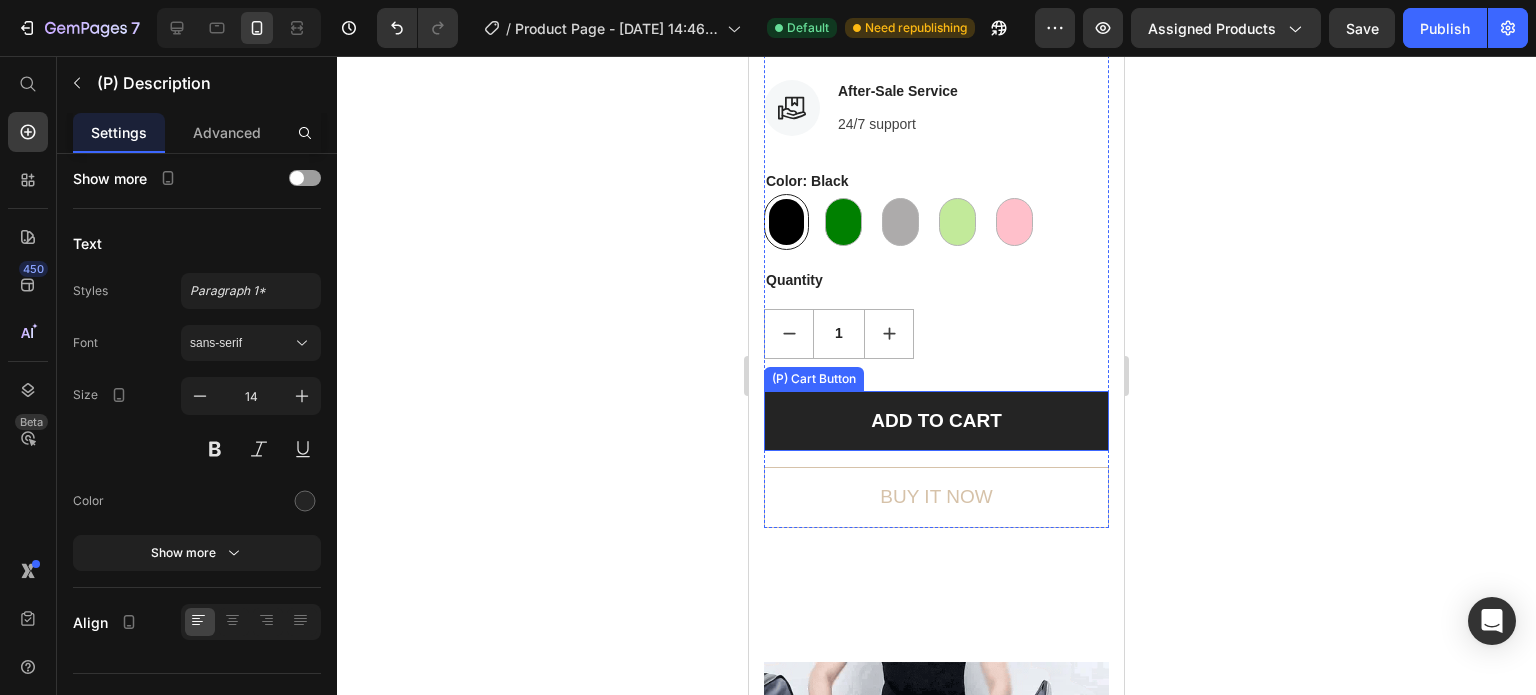 click on "ADD TO CART" at bounding box center [936, 421] 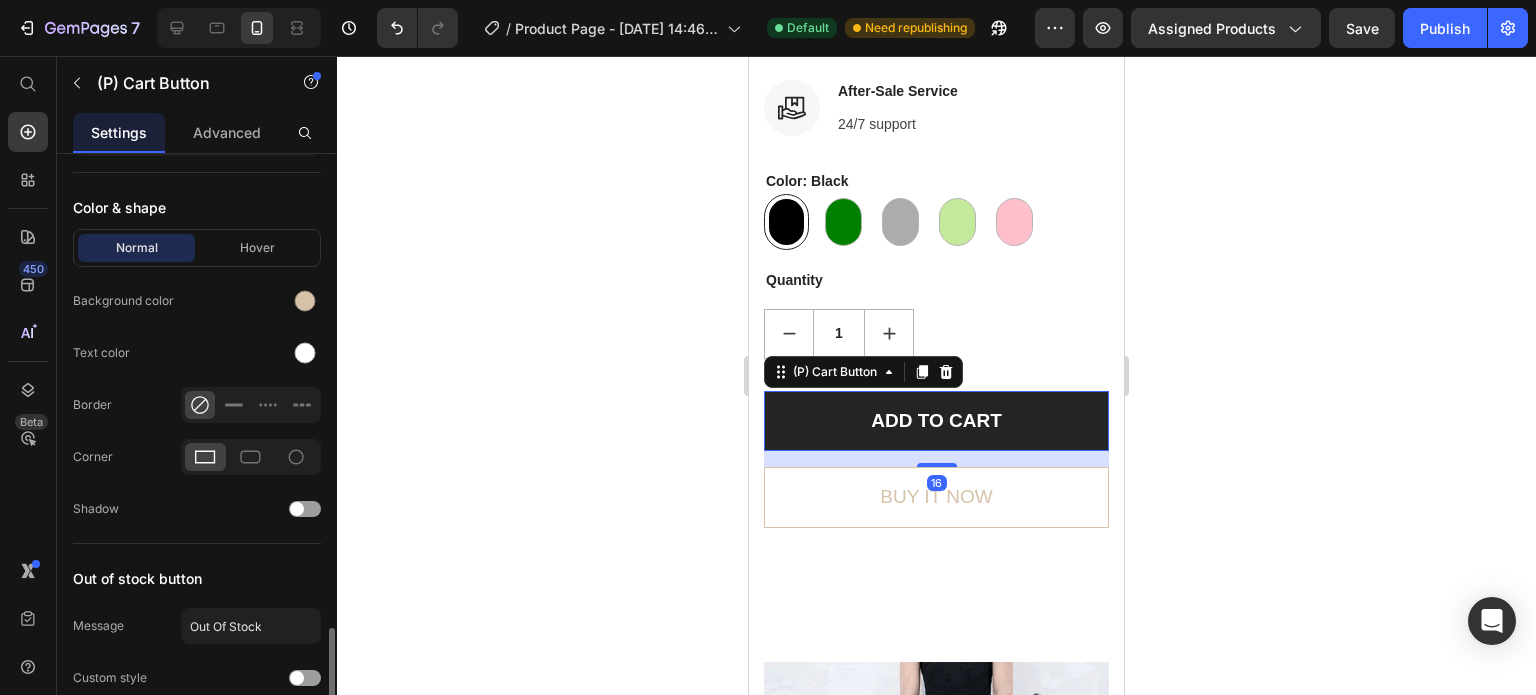 scroll, scrollTop: 1085, scrollLeft: 0, axis: vertical 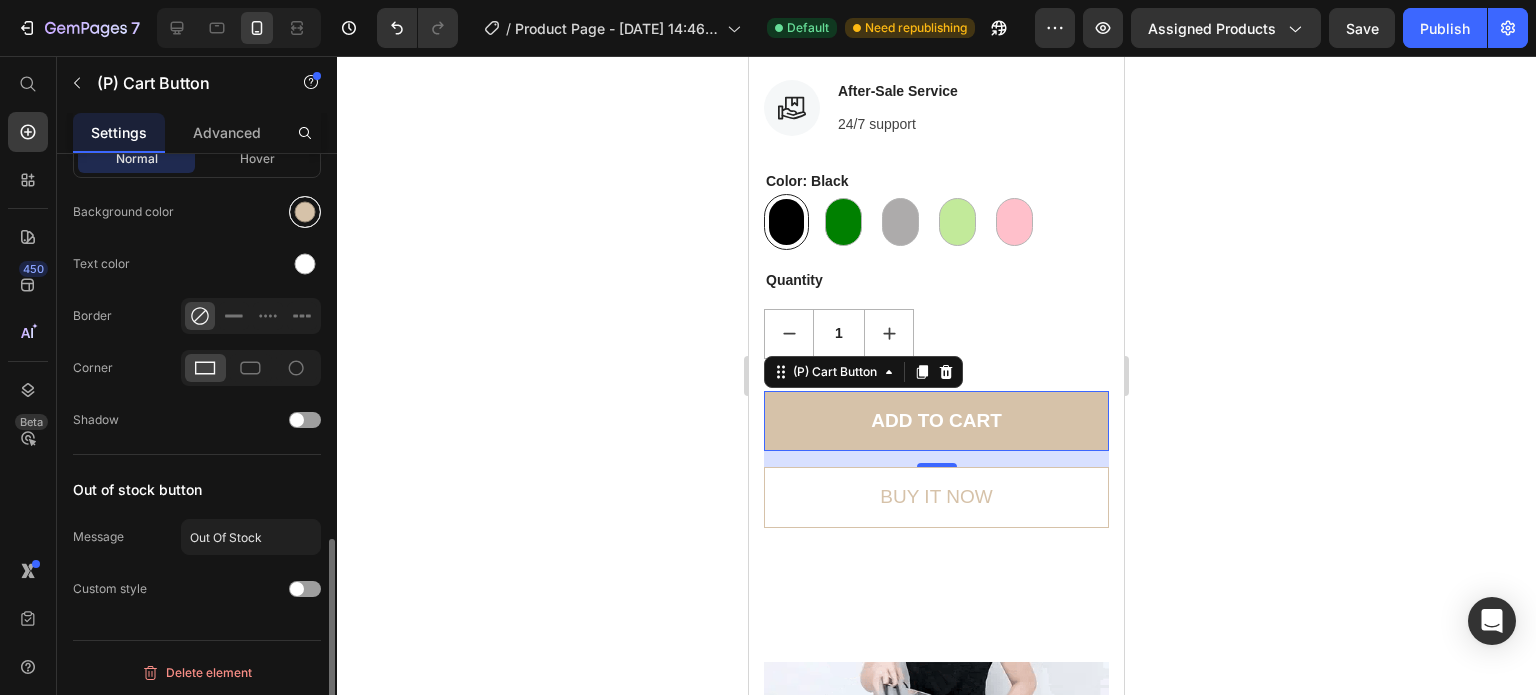 click at bounding box center [305, 212] 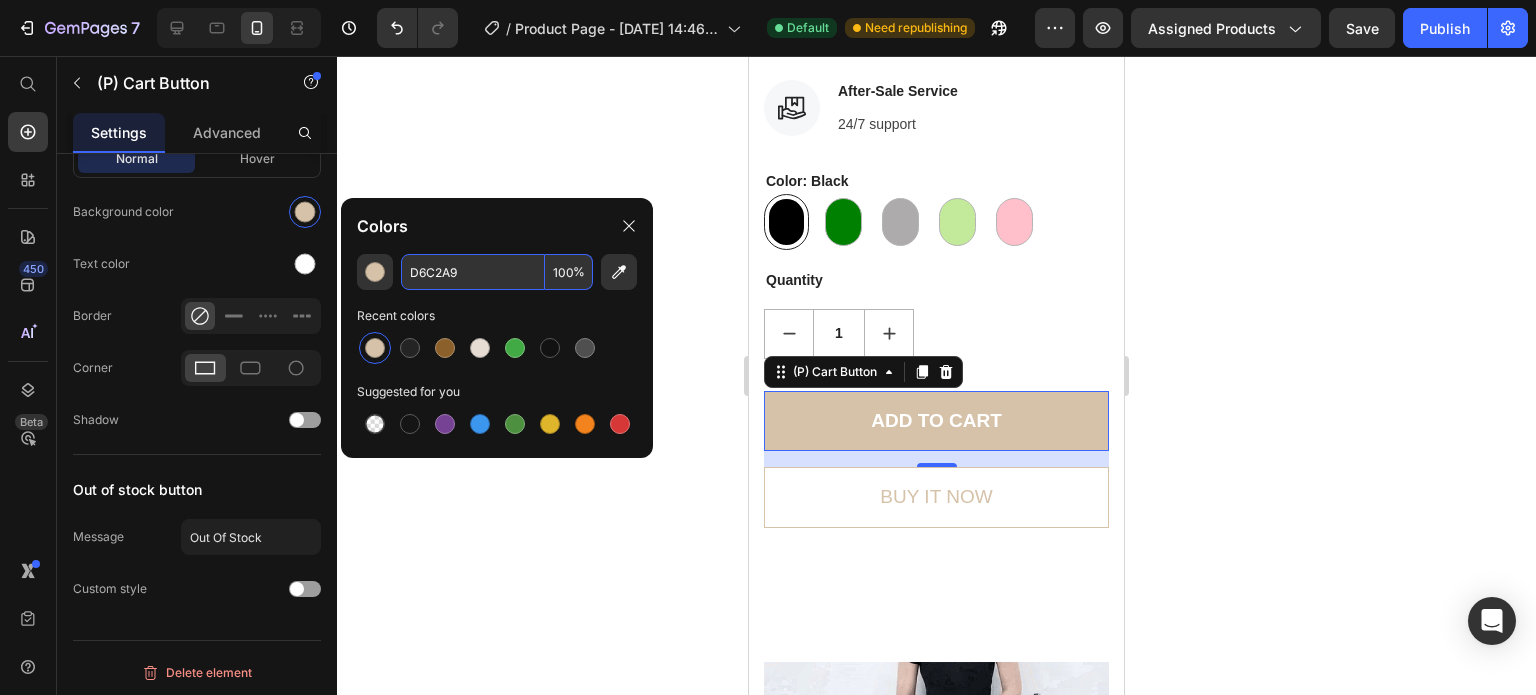 click on "D6C2A9" at bounding box center (473, 272) 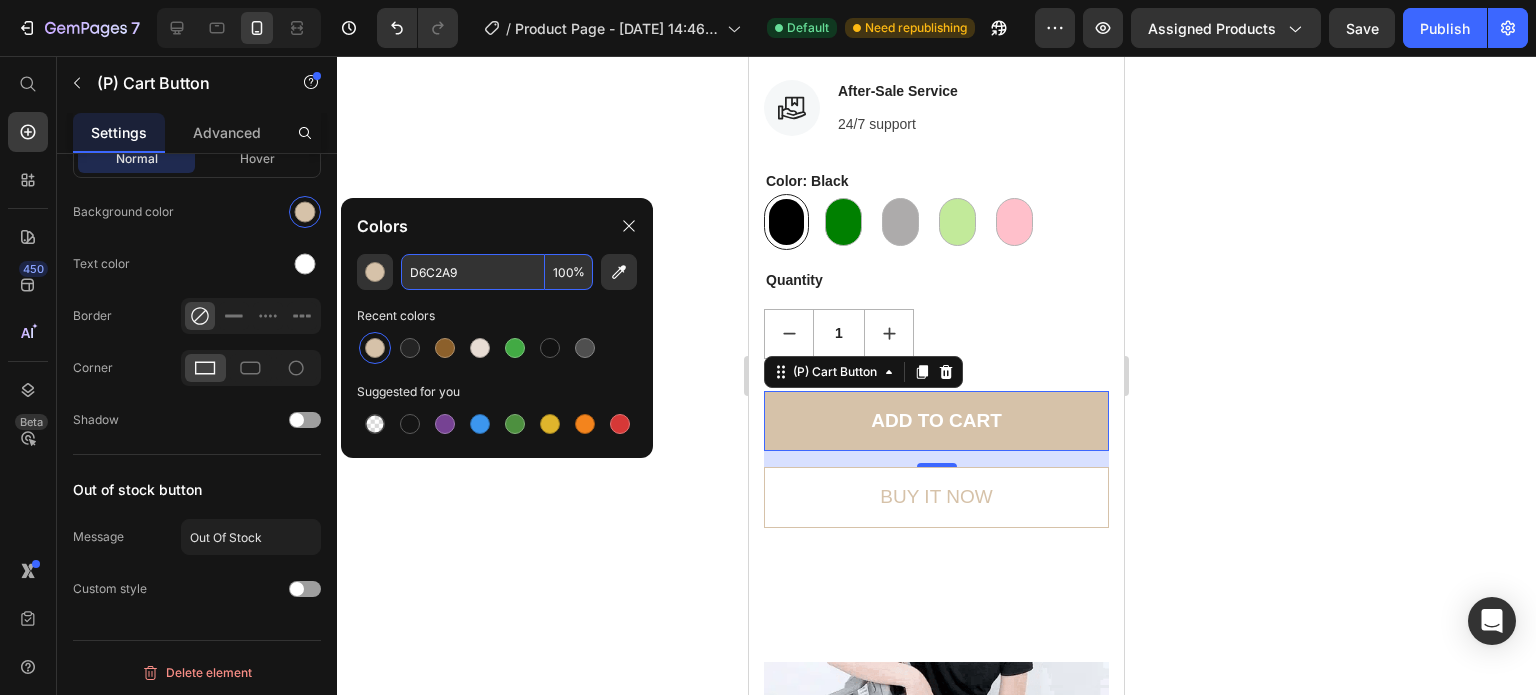 click on "D6C2A9" at bounding box center [473, 272] 